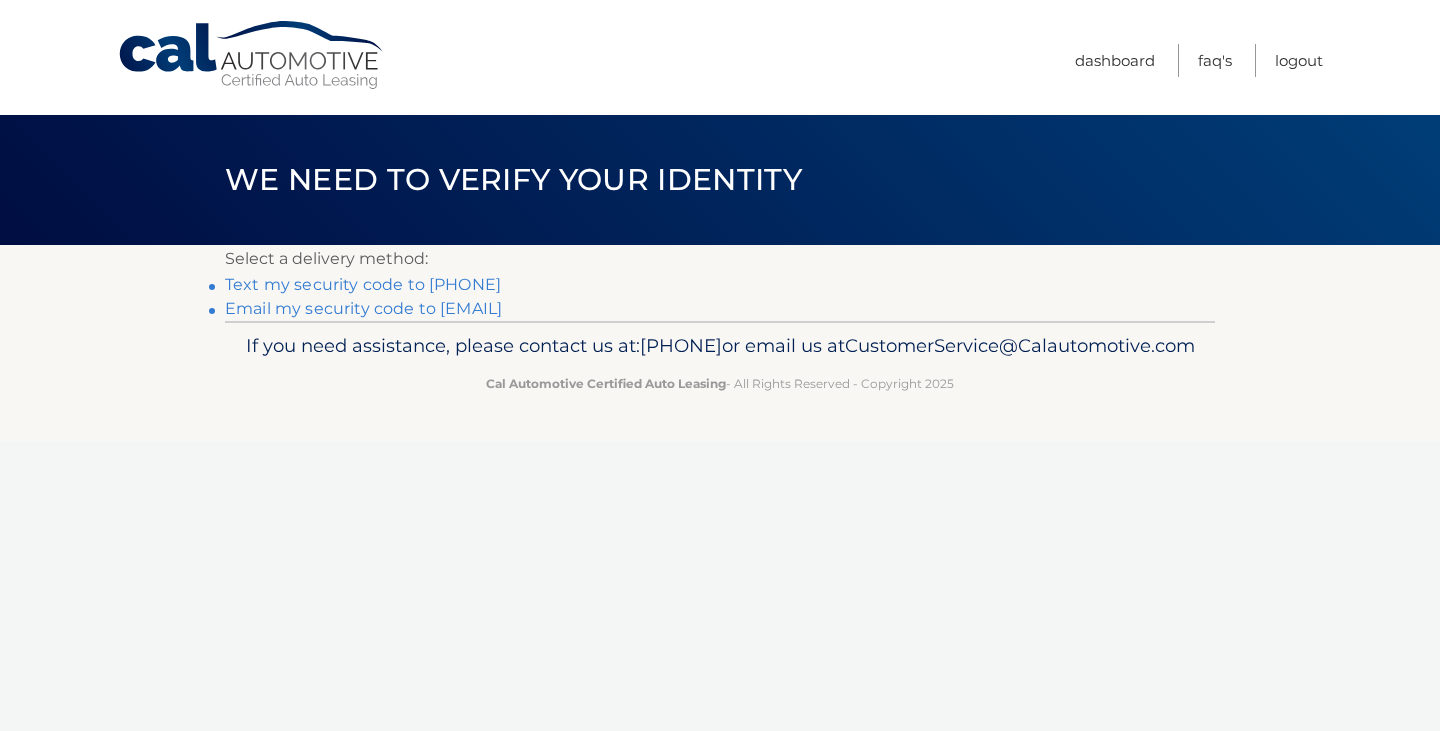 scroll, scrollTop: 0, scrollLeft: 0, axis: both 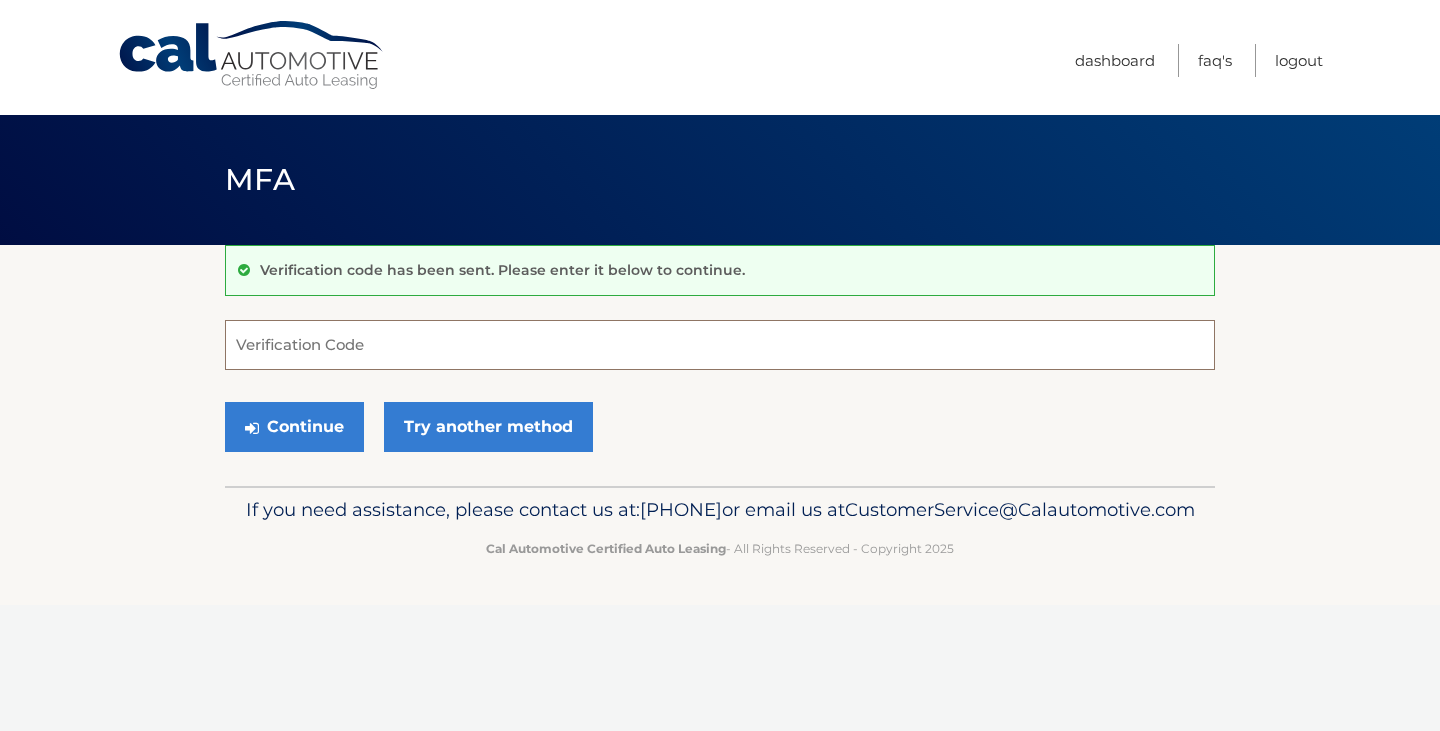 click on "Verification Code" at bounding box center [720, 345] 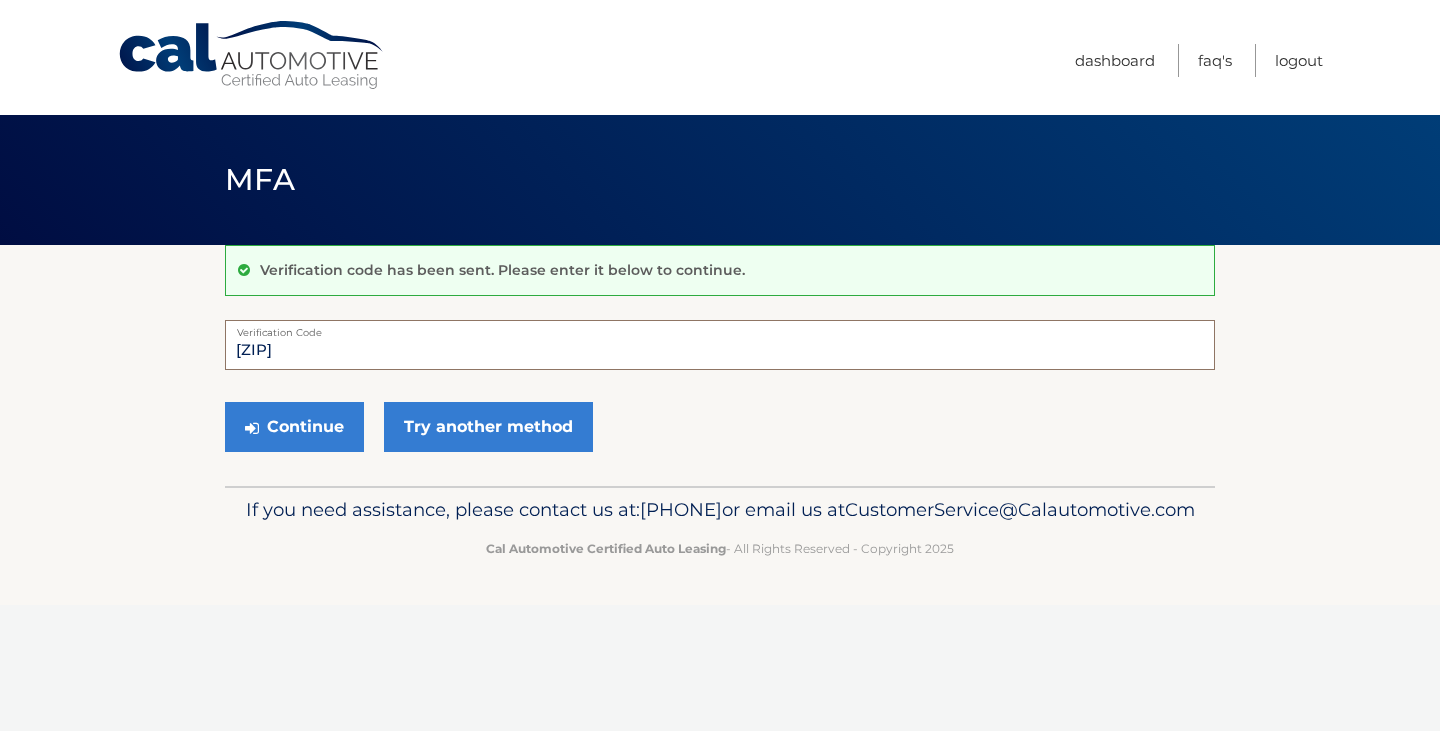 type on "689533" 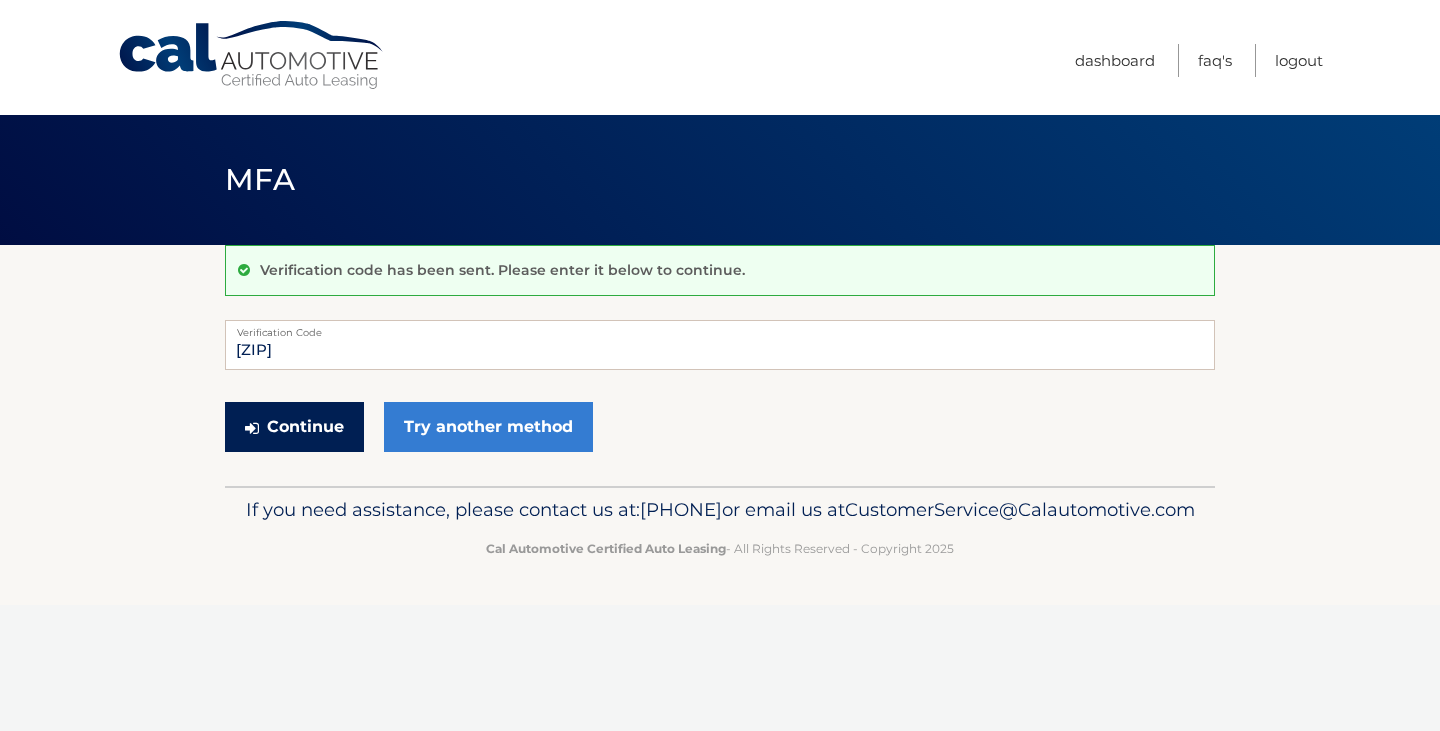 click on "Continue" at bounding box center [294, 427] 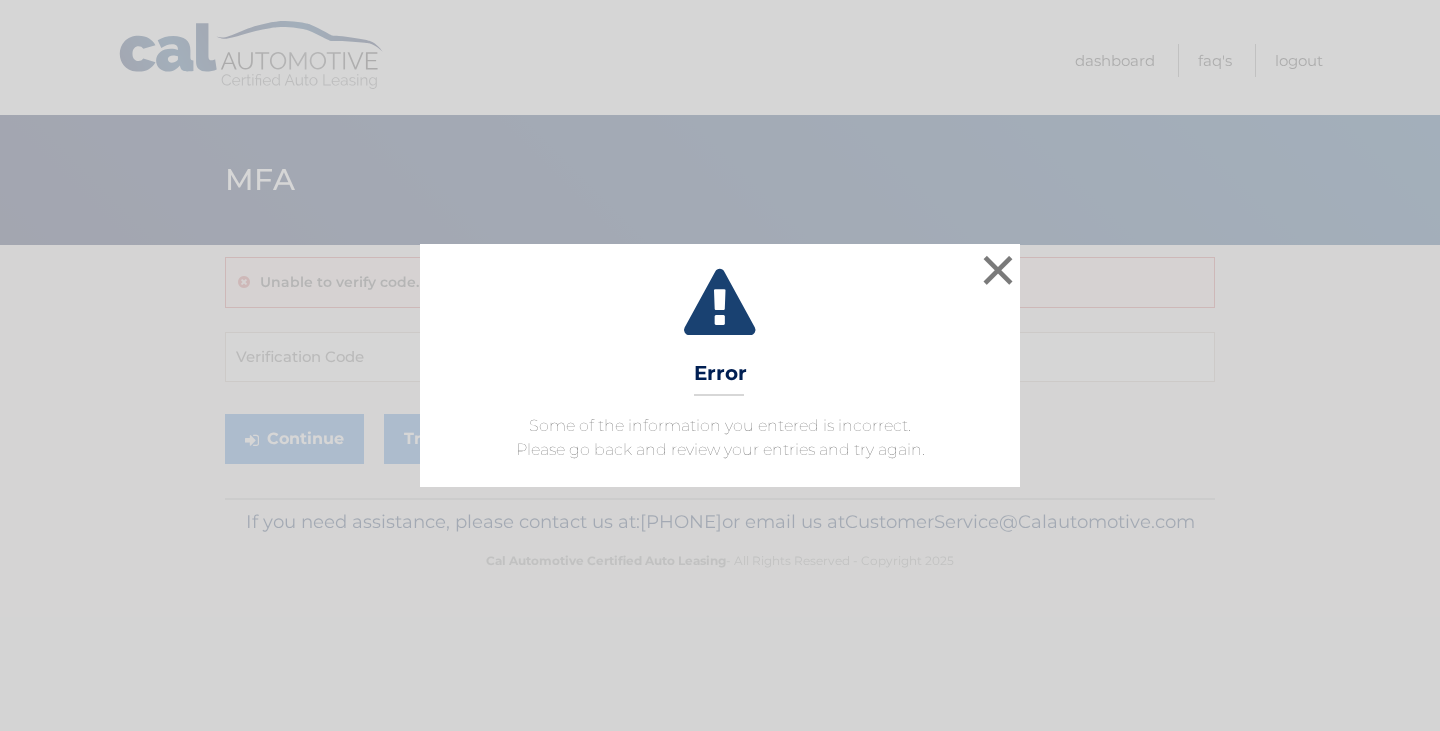 scroll, scrollTop: 0, scrollLeft: 0, axis: both 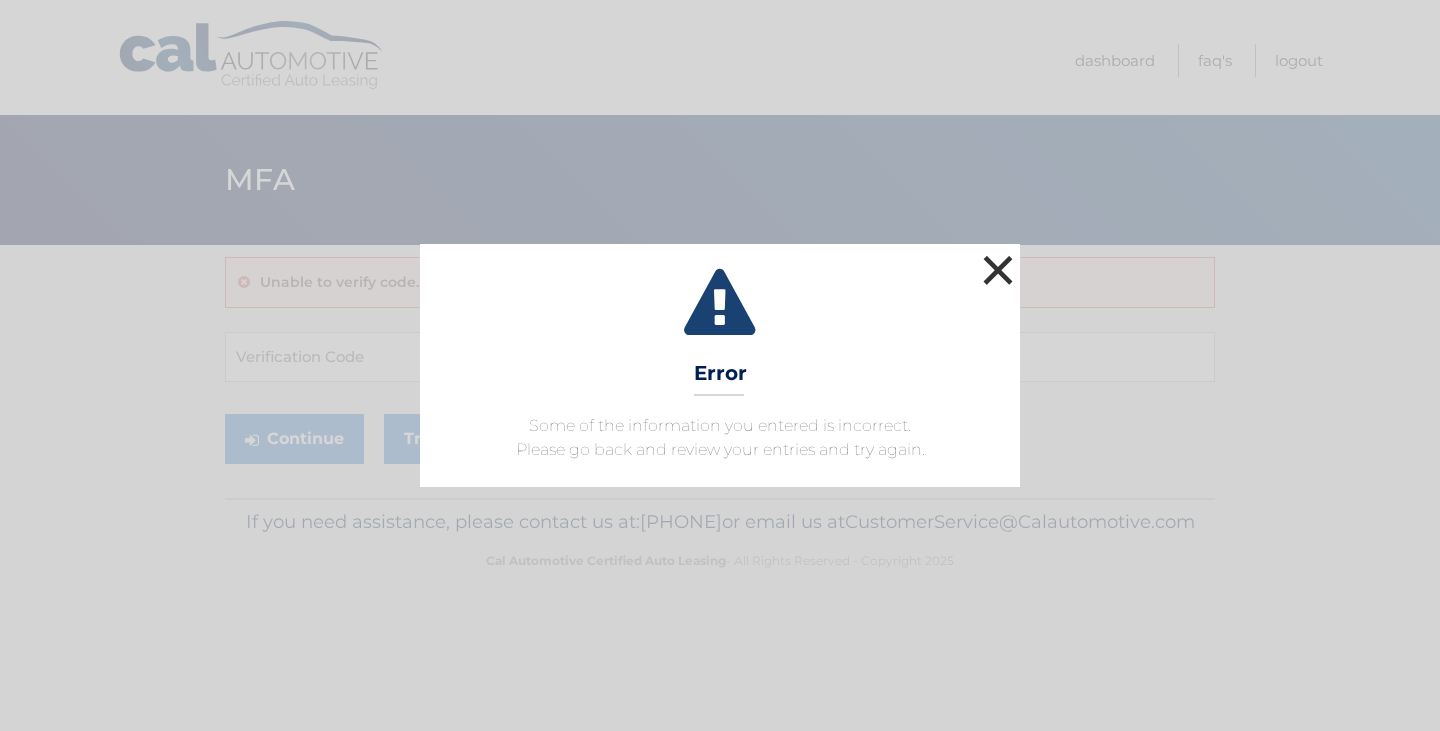 click on "×" at bounding box center [998, 270] 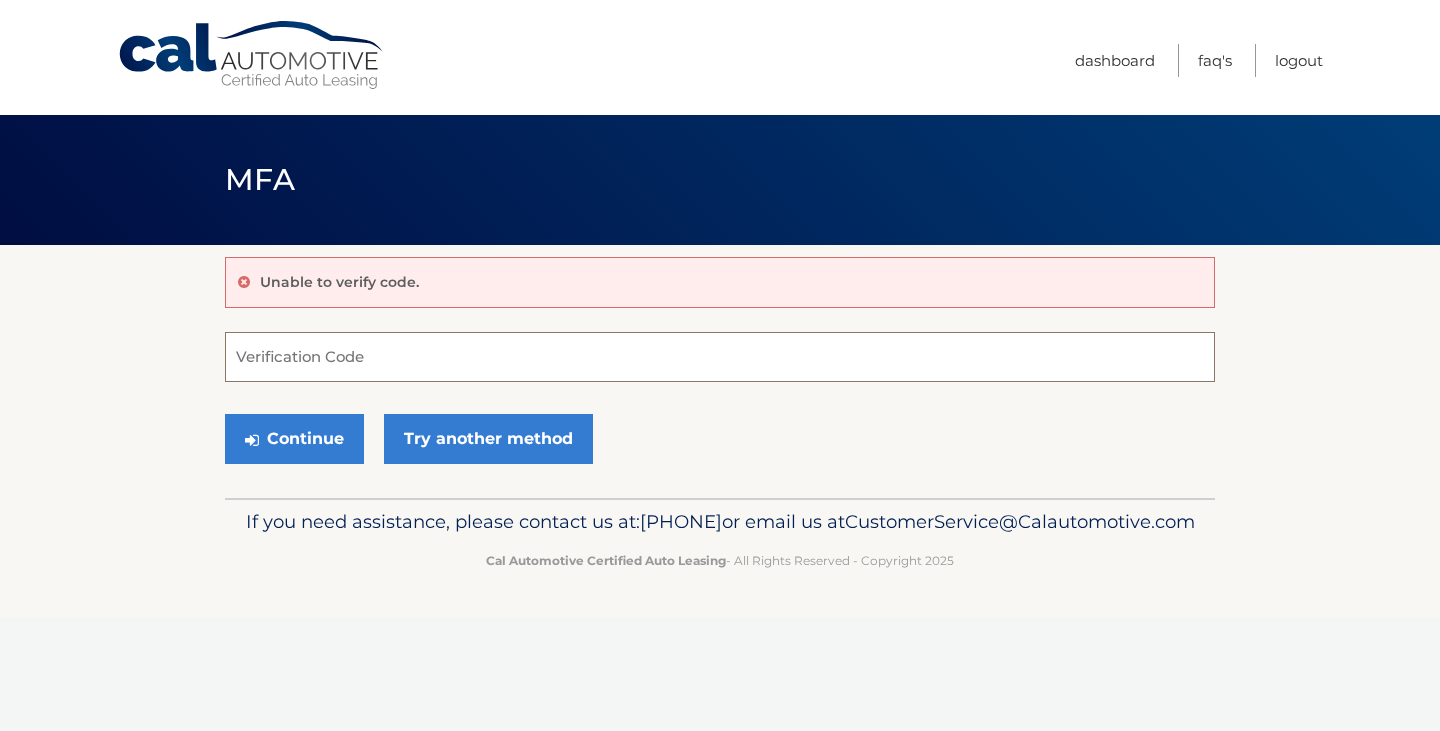 click on "Verification Code" at bounding box center (720, 357) 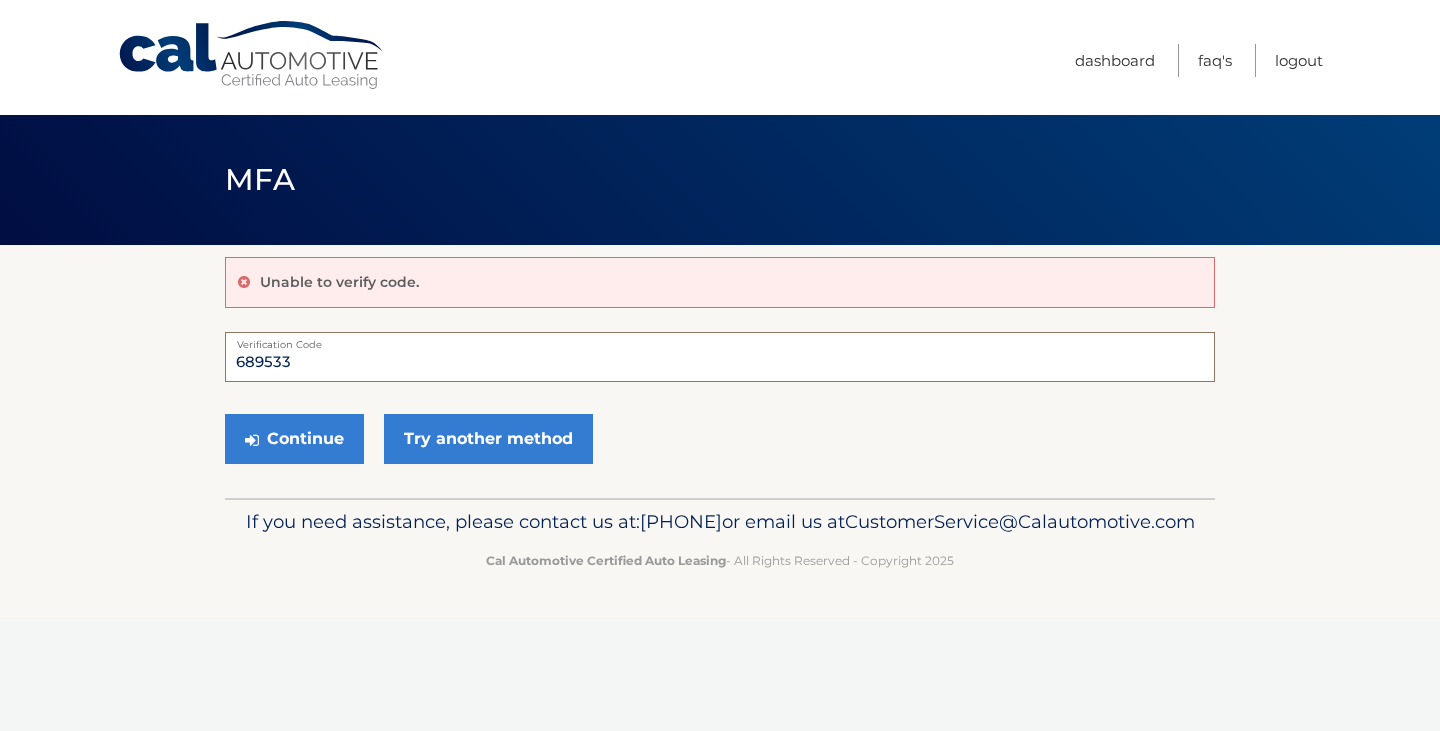 type on "[ZIP]" 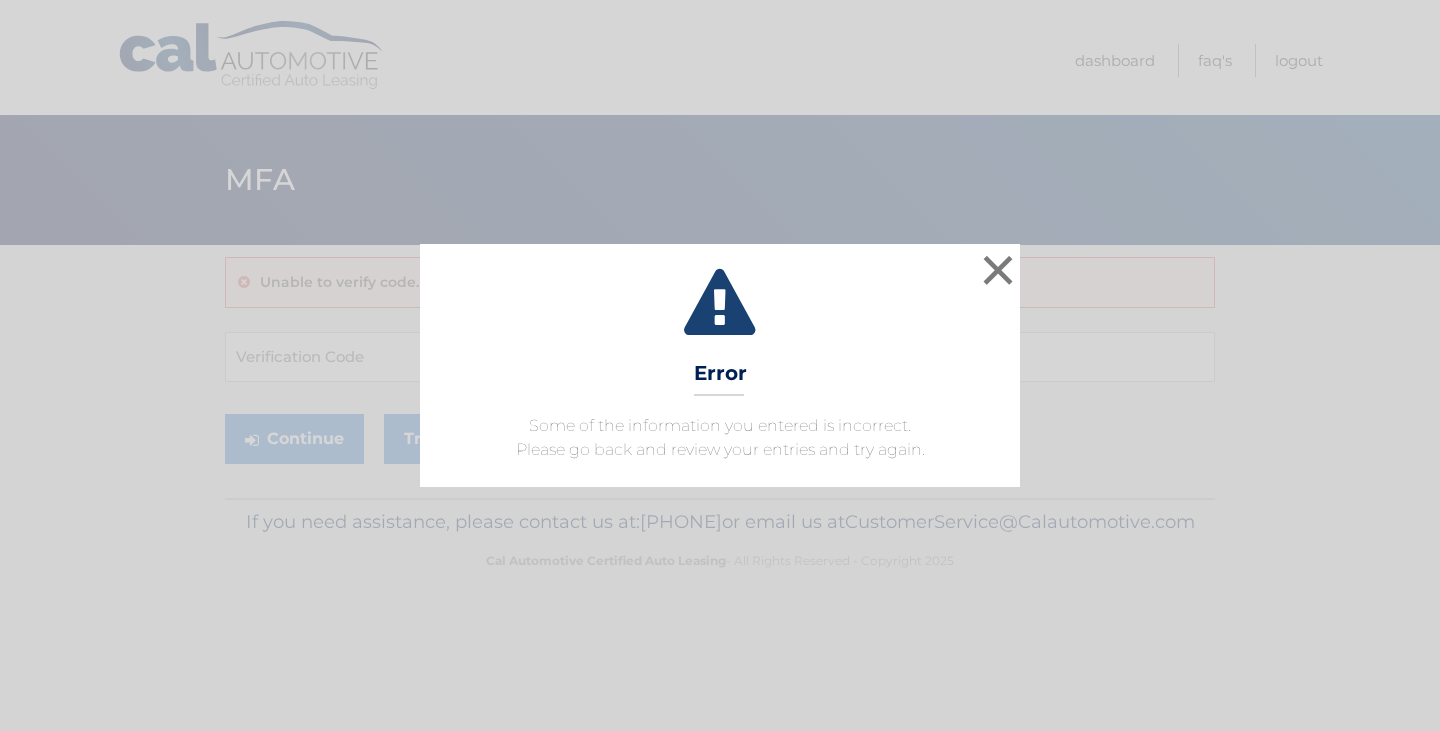 scroll, scrollTop: 0, scrollLeft: 0, axis: both 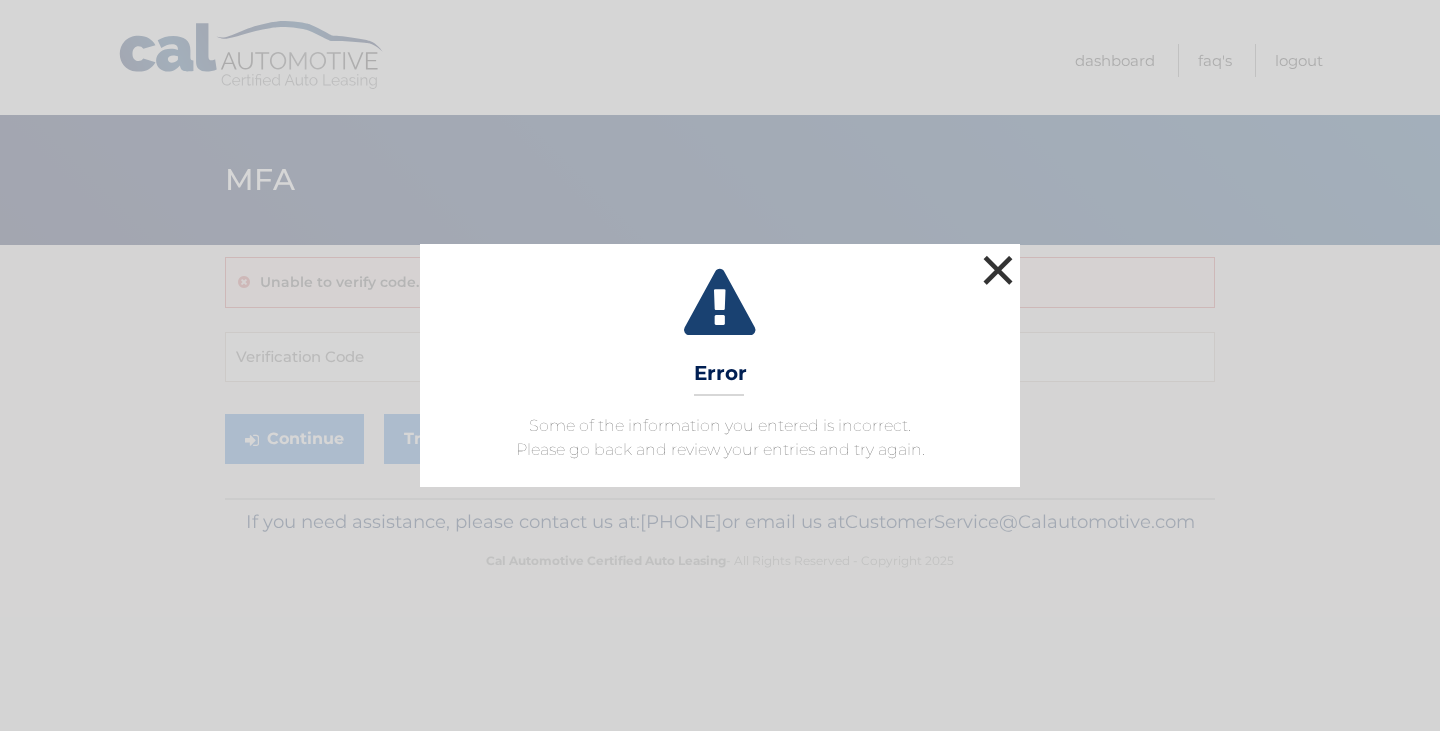 click on "×" at bounding box center (998, 270) 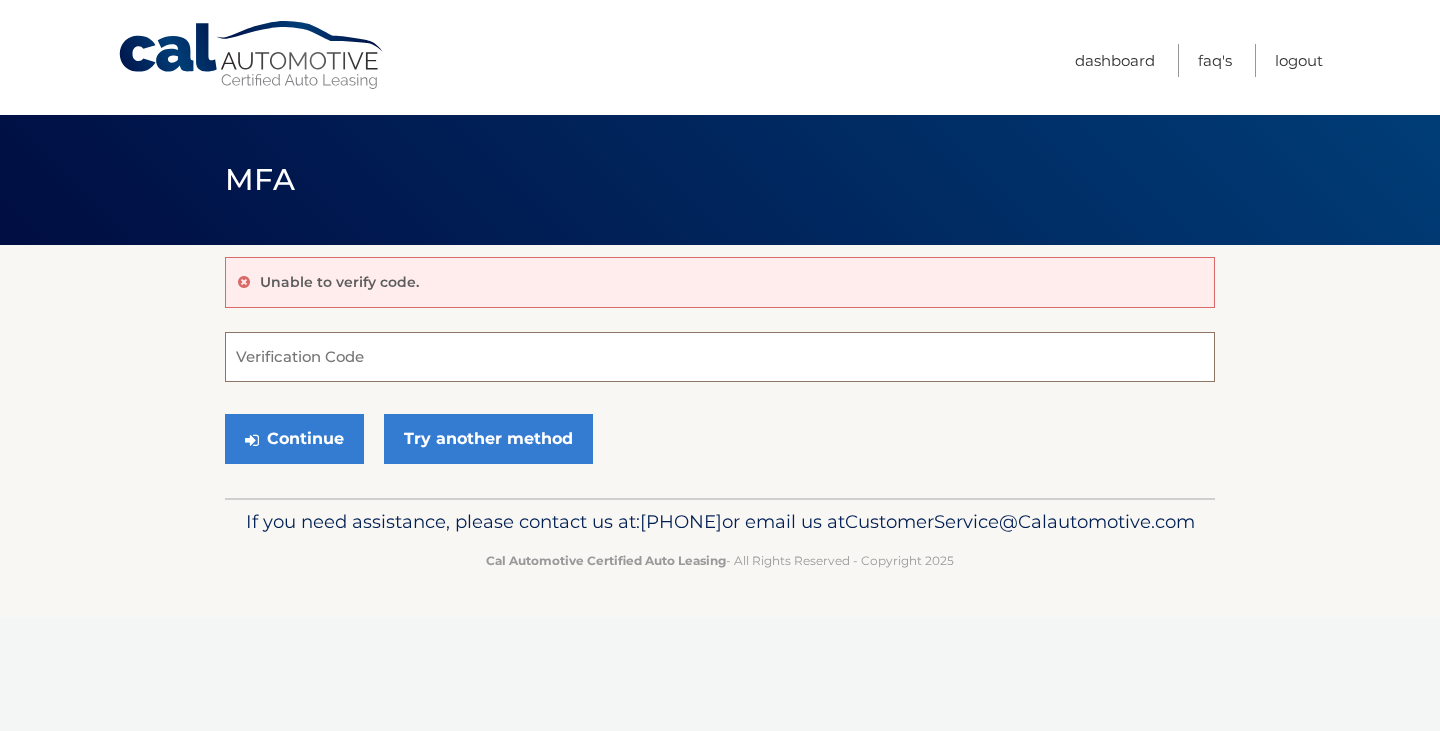 click on "Verification Code" at bounding box center (720, 357) 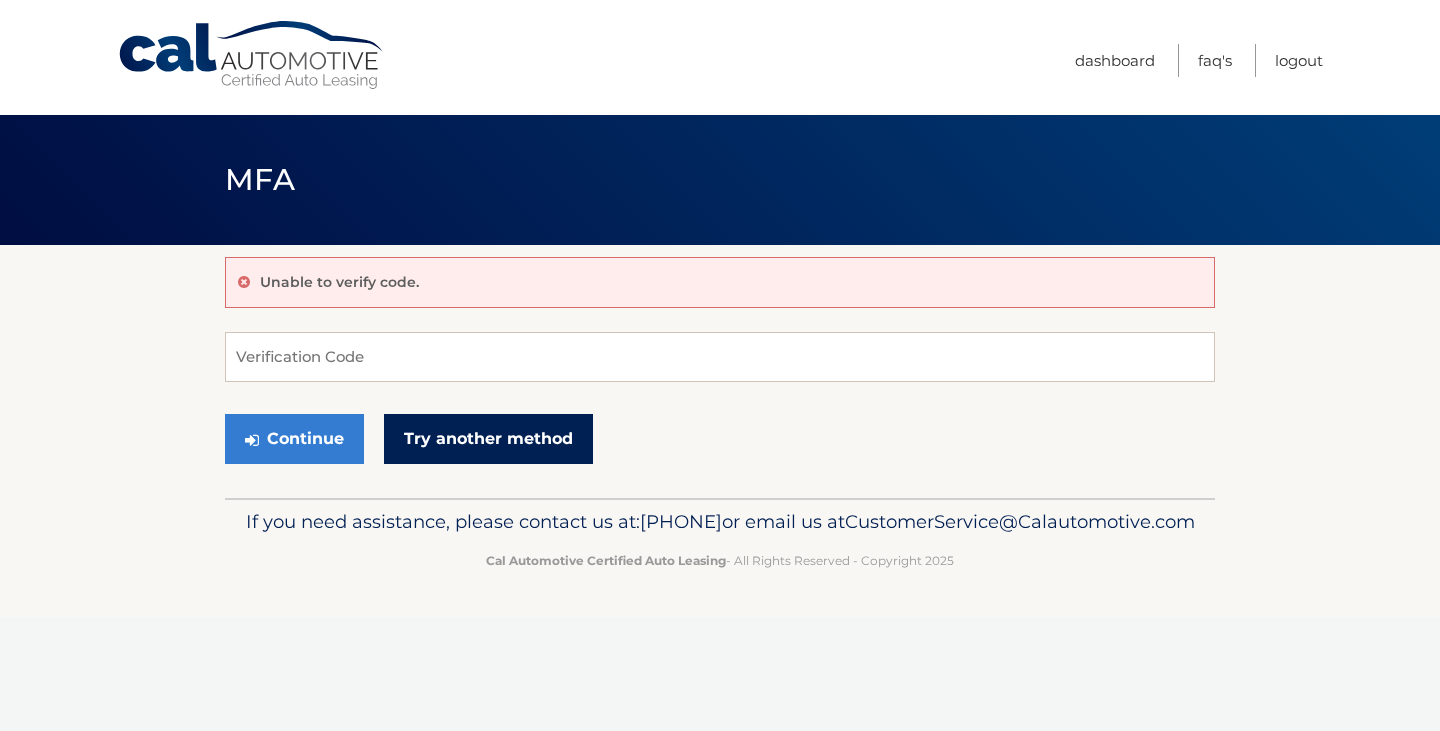 click on "Try another method" at bounding box center [488, 439] 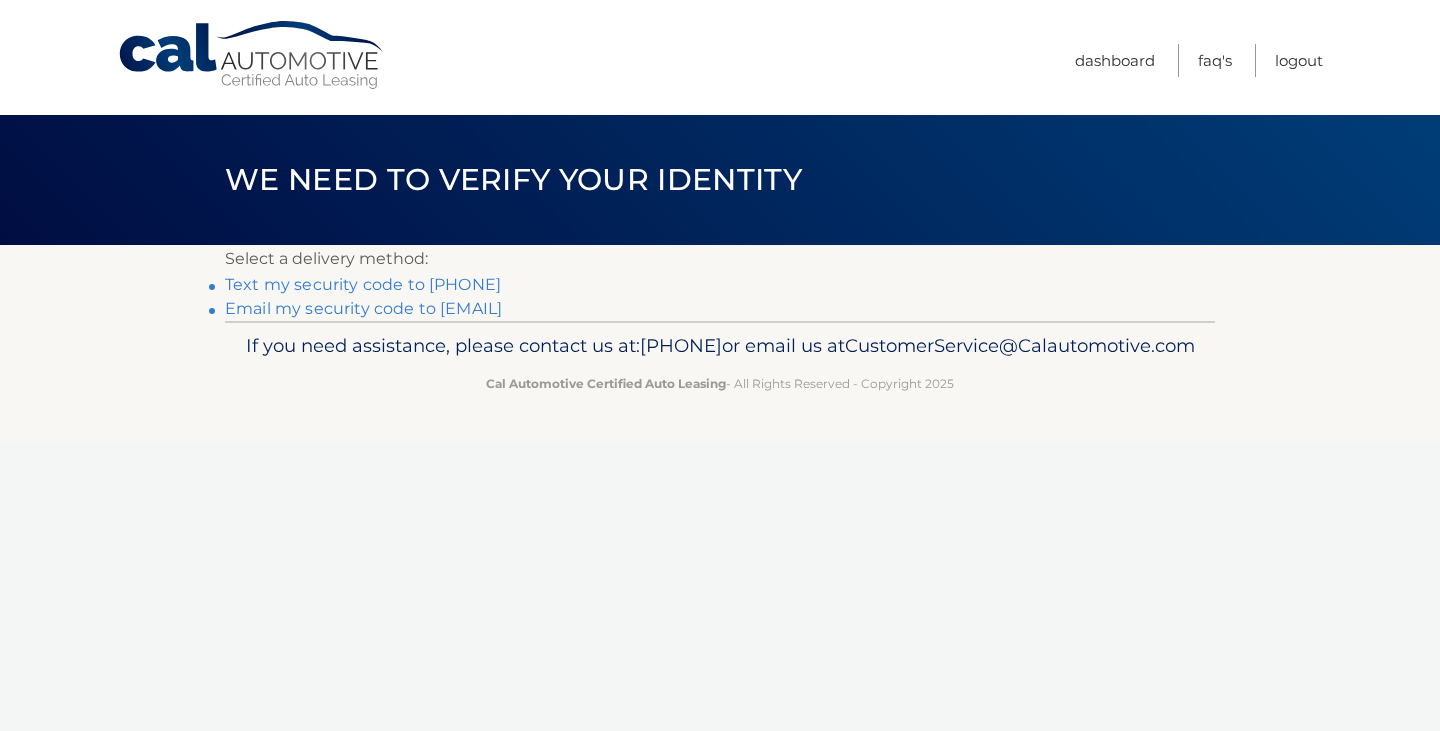 scroll, scrollTop: 0, scrollLeft: 0, axis: both 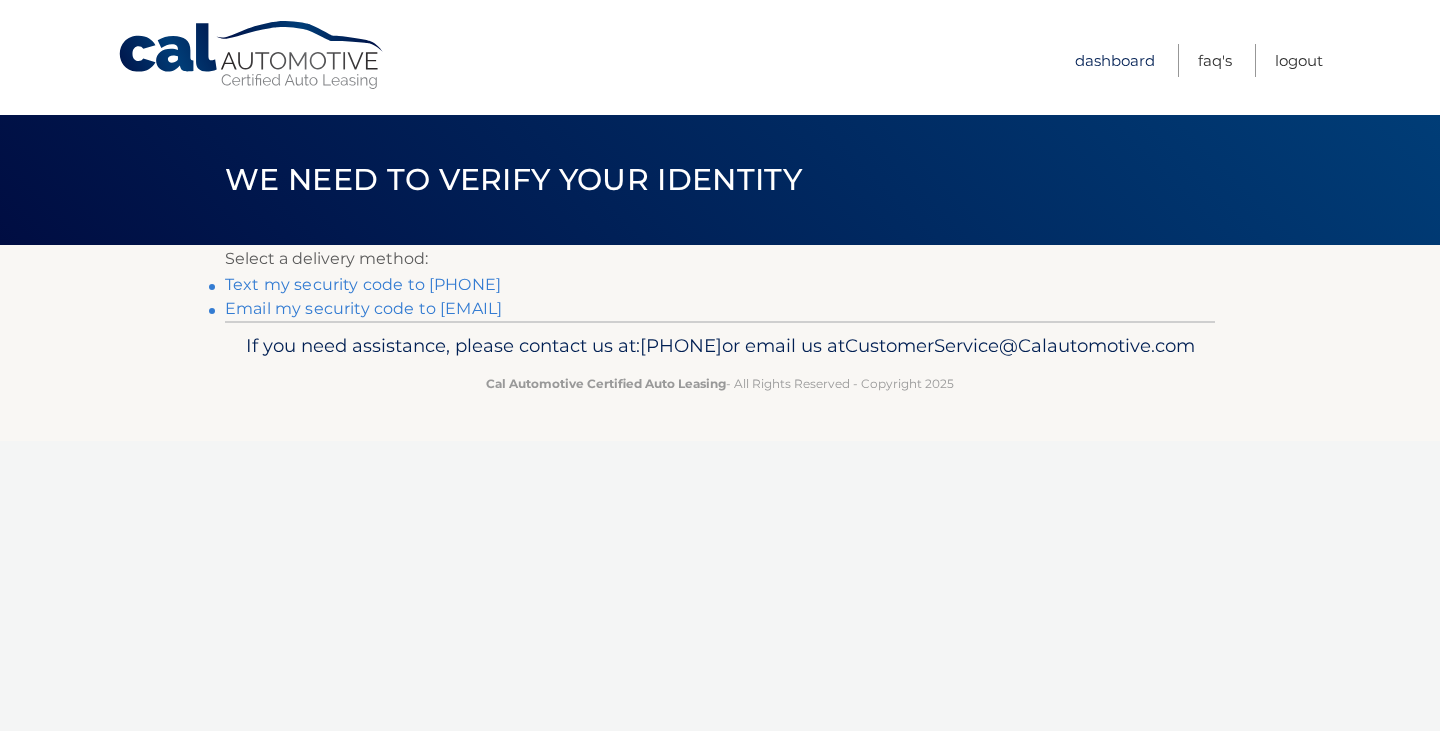 click on "Dashboard" at bounding box center [1115, 60] 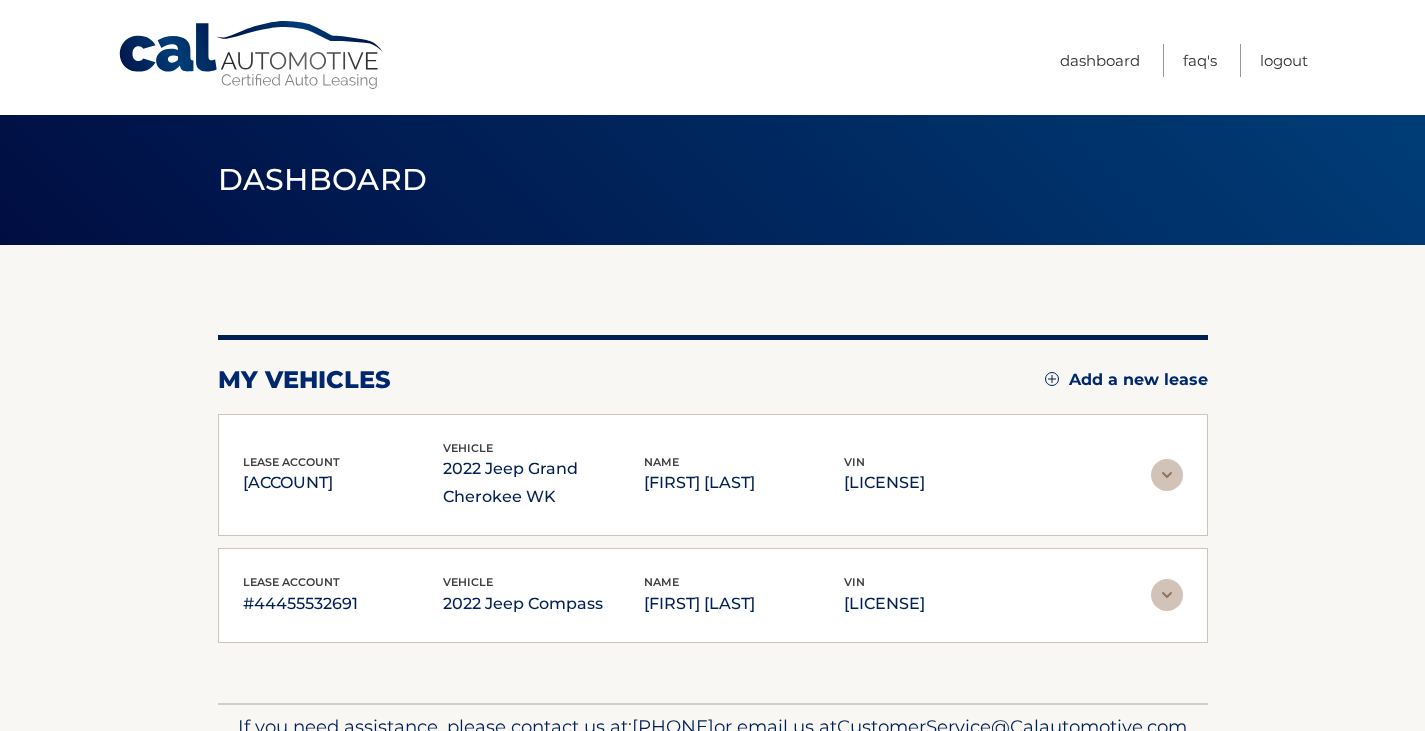 scroll, scrollTop: 0, scrollLeft: 0, axis: both 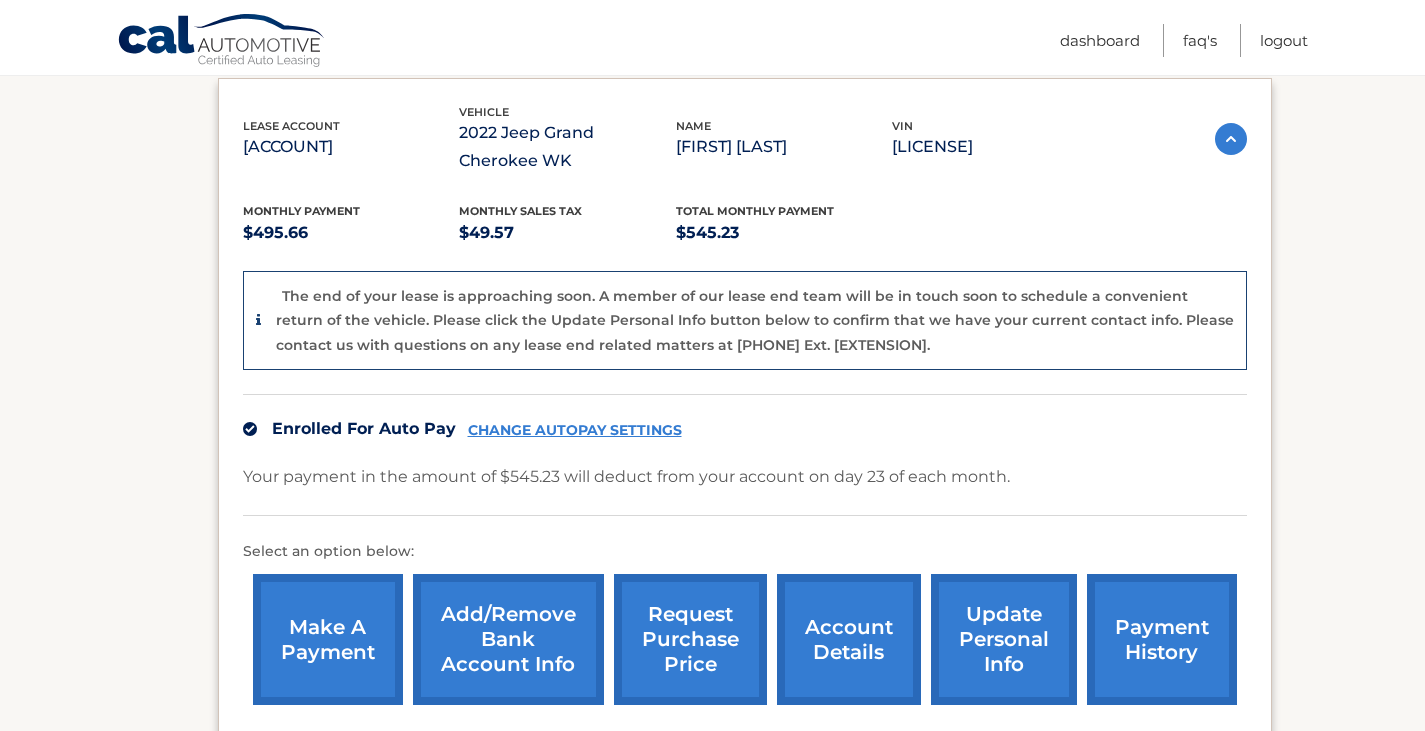 click on "account details" at bounding box center (849, 639) 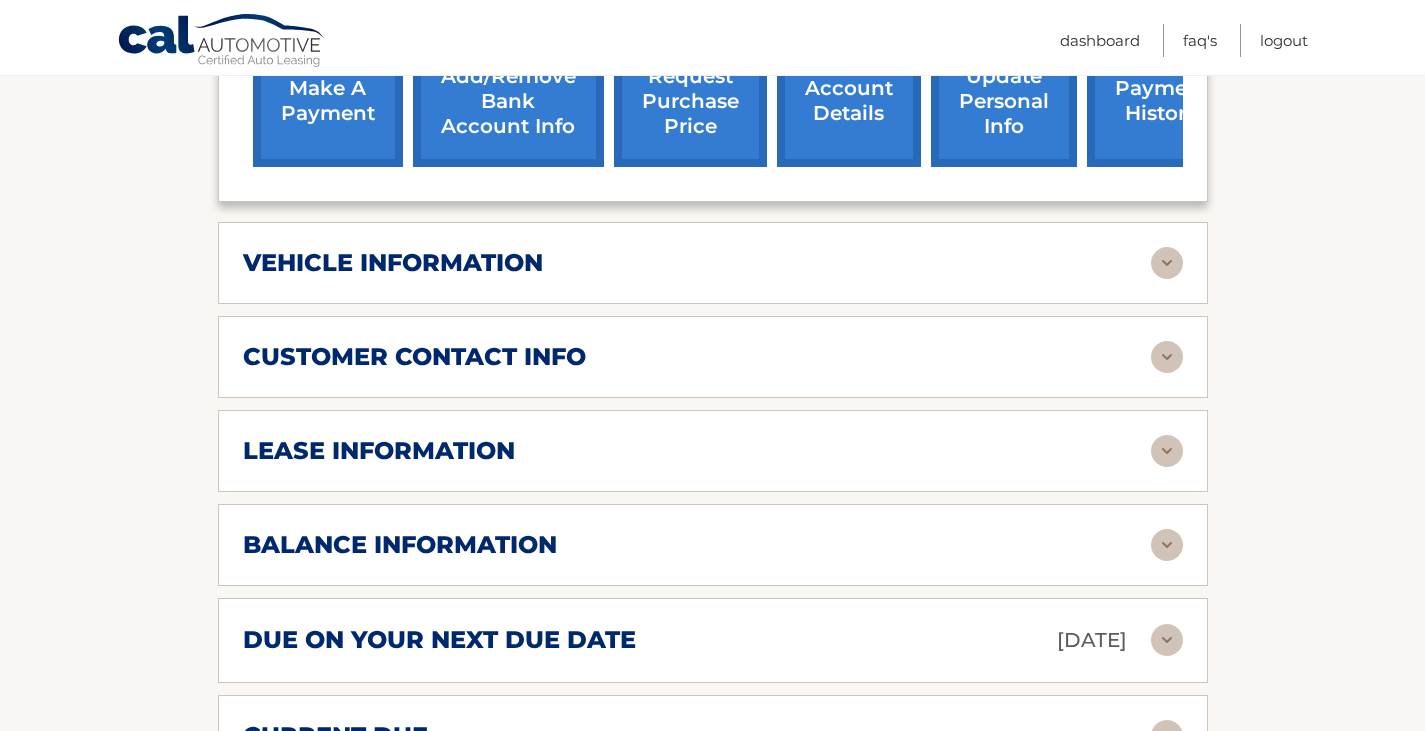 scroll, scrollTop: 807, scrollLeft: 0, axis: vertical 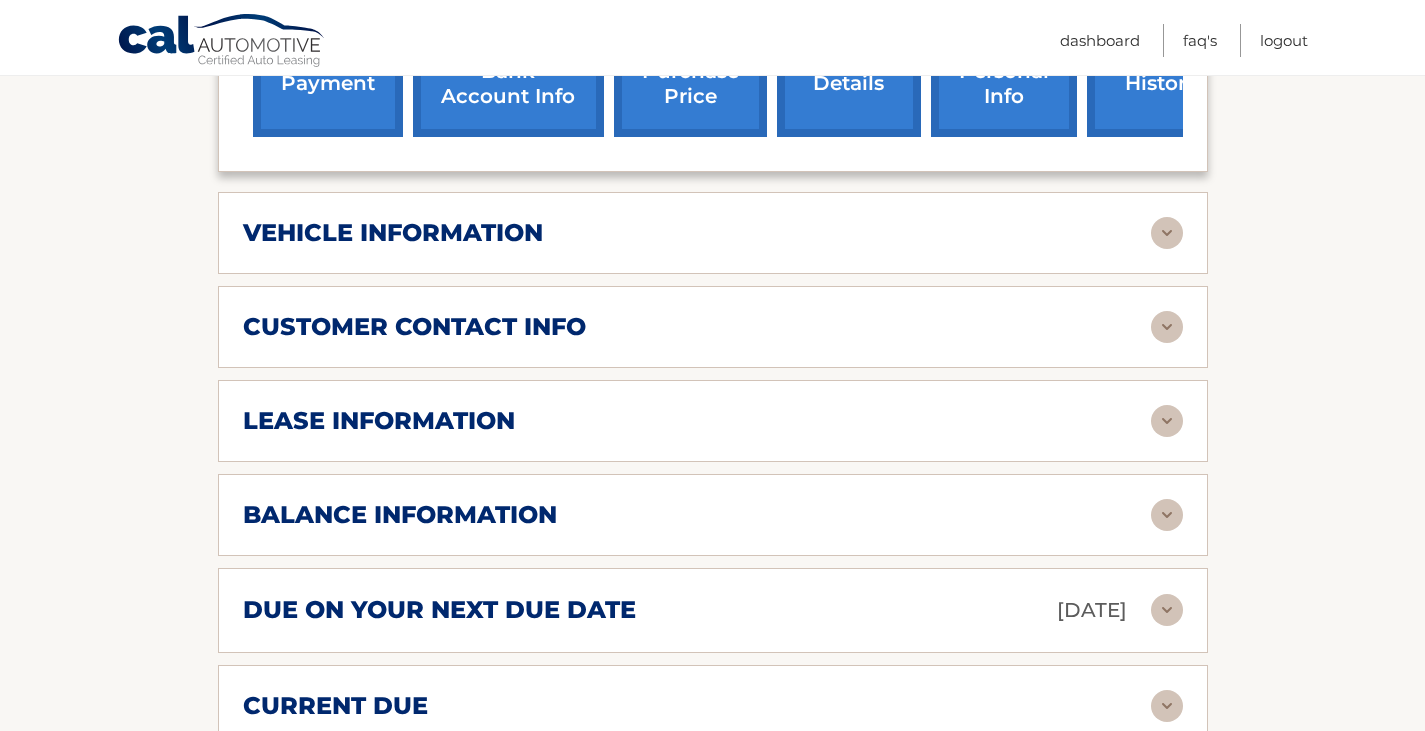 click at bounding box center [1167, 233] 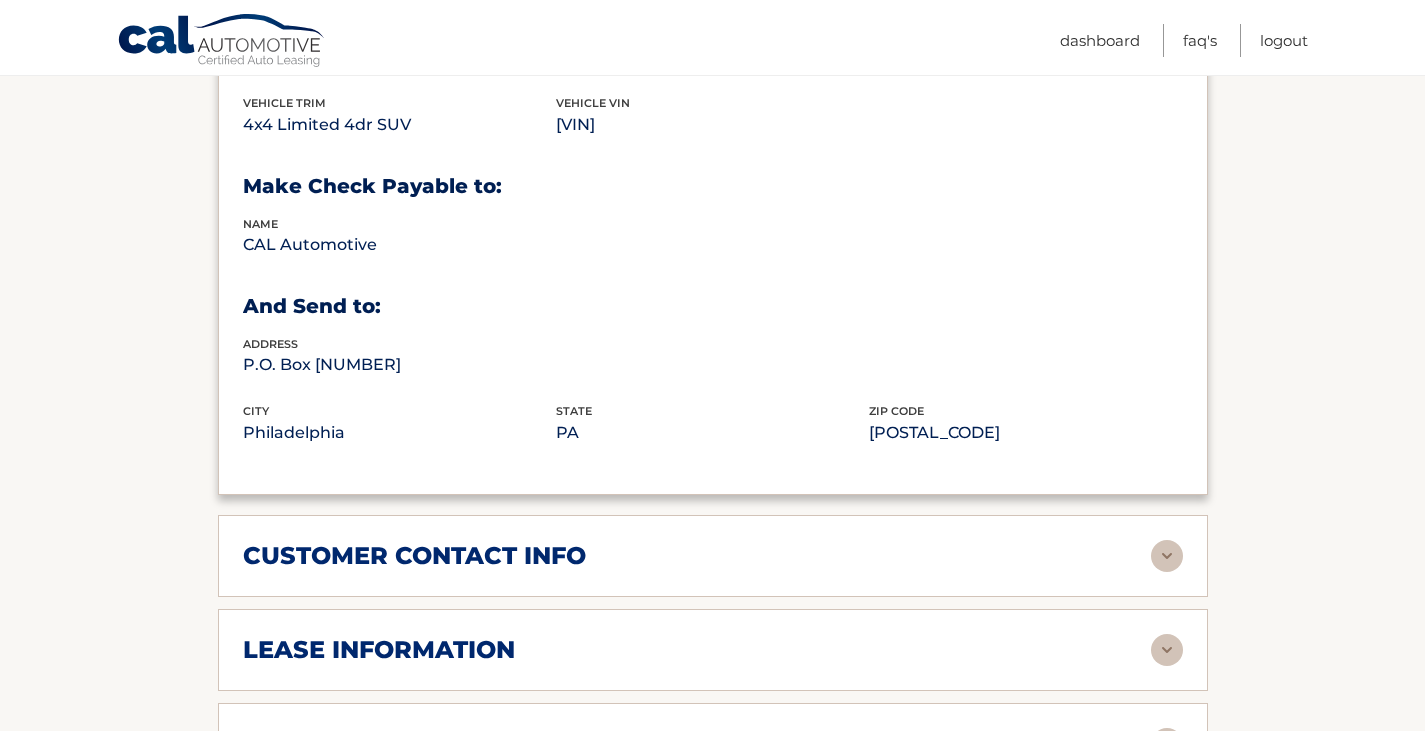 scroll, scrollTop: 1208, scrollLeft: 0, axis: vertical 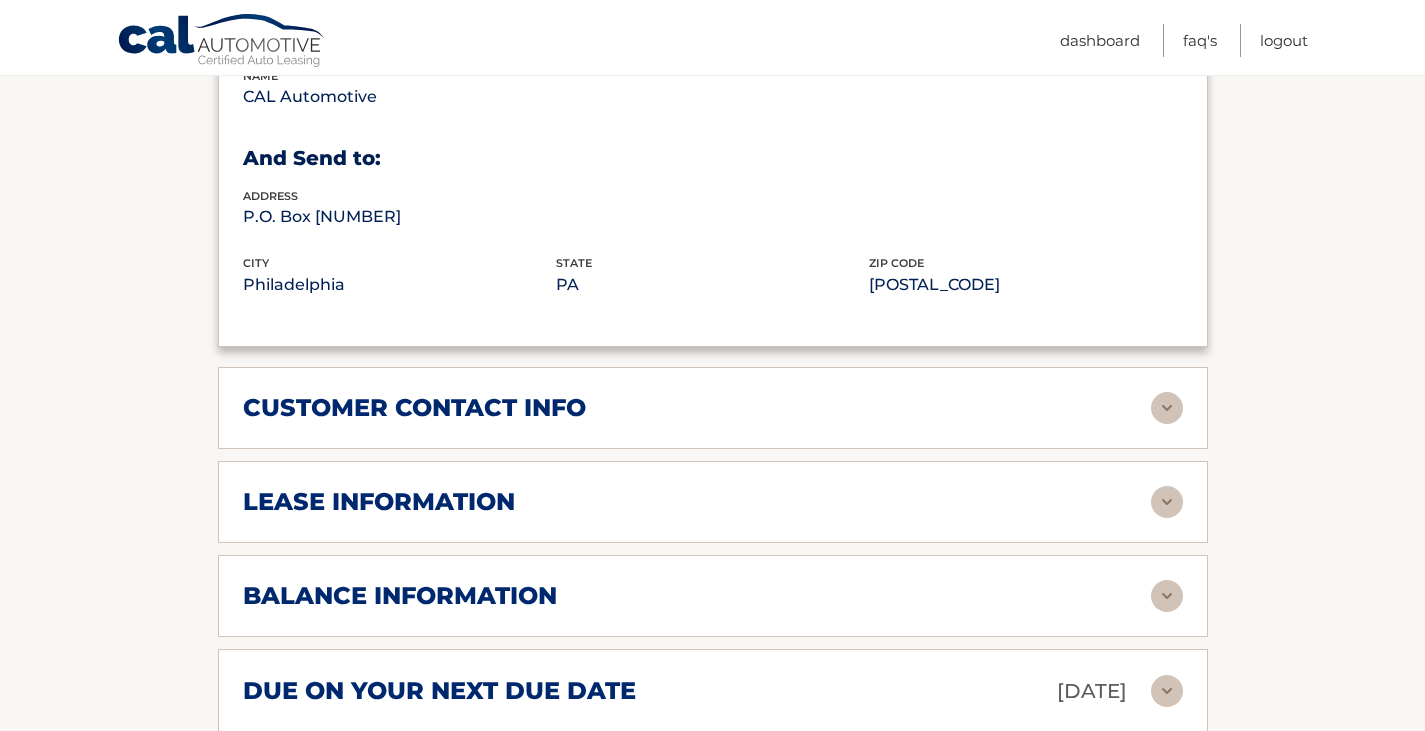 click on "lease information
Contract Start Date
[MONTH] [DAY], [YEAR]
Term
[NUMBER]
Maturity Date
[MONTH] [DAY], [YEAR]
Starting Odometer
[NUMBER]
Allowable Annual Mileage
[NUMBER]
Charge Per Mile*
[PRICE]
Last Scheduled Due Date
[MONTH] [DAY], [YEAR]
Monthly Payment
[PRICE]
Monthly Sales Tax
[PRICE] [PRICE]" at bounding box center [713, 502] 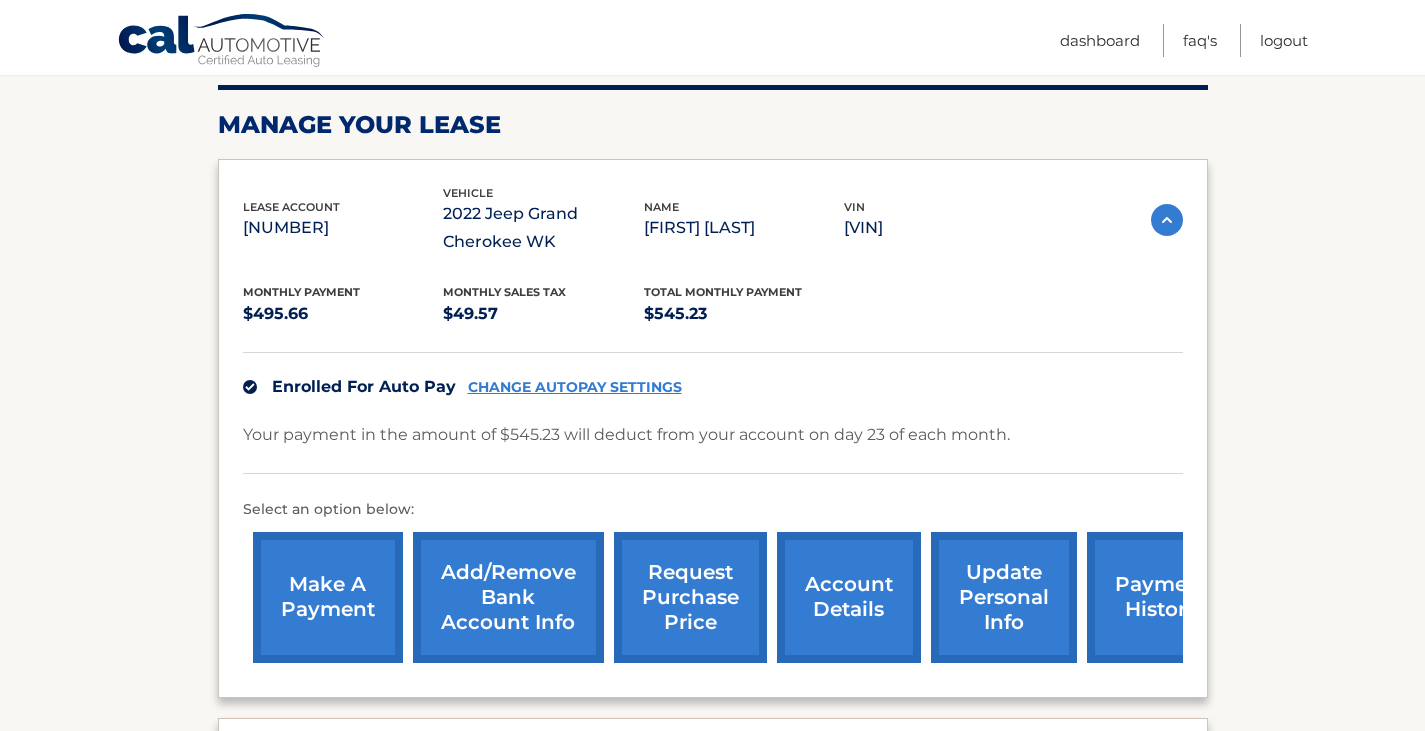 scroll, scrollTop: 0, scrollLeft: 0, axis: both 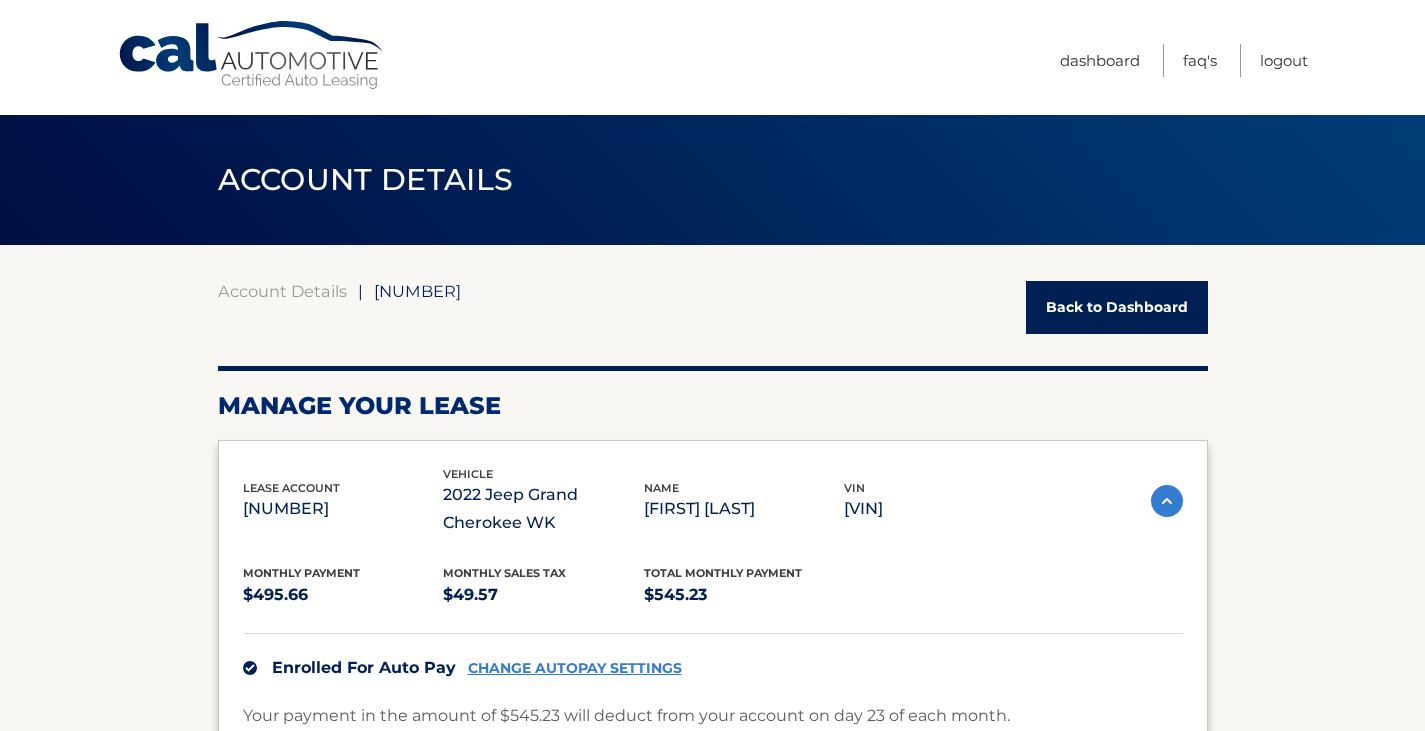click on "Back to Dashboard" at bounding box center (1117, 307) 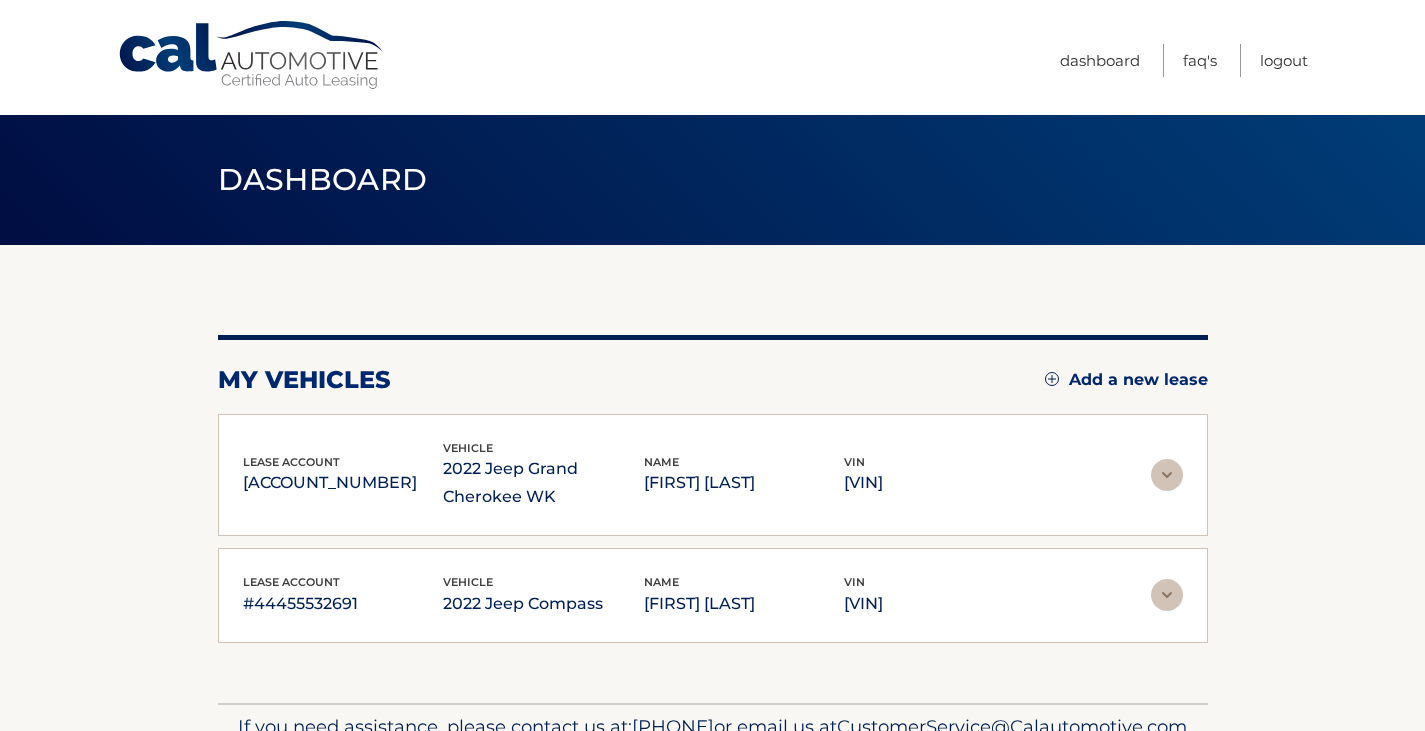 scroll, scrollTop: 0, scrollLeft: 0, axis: both 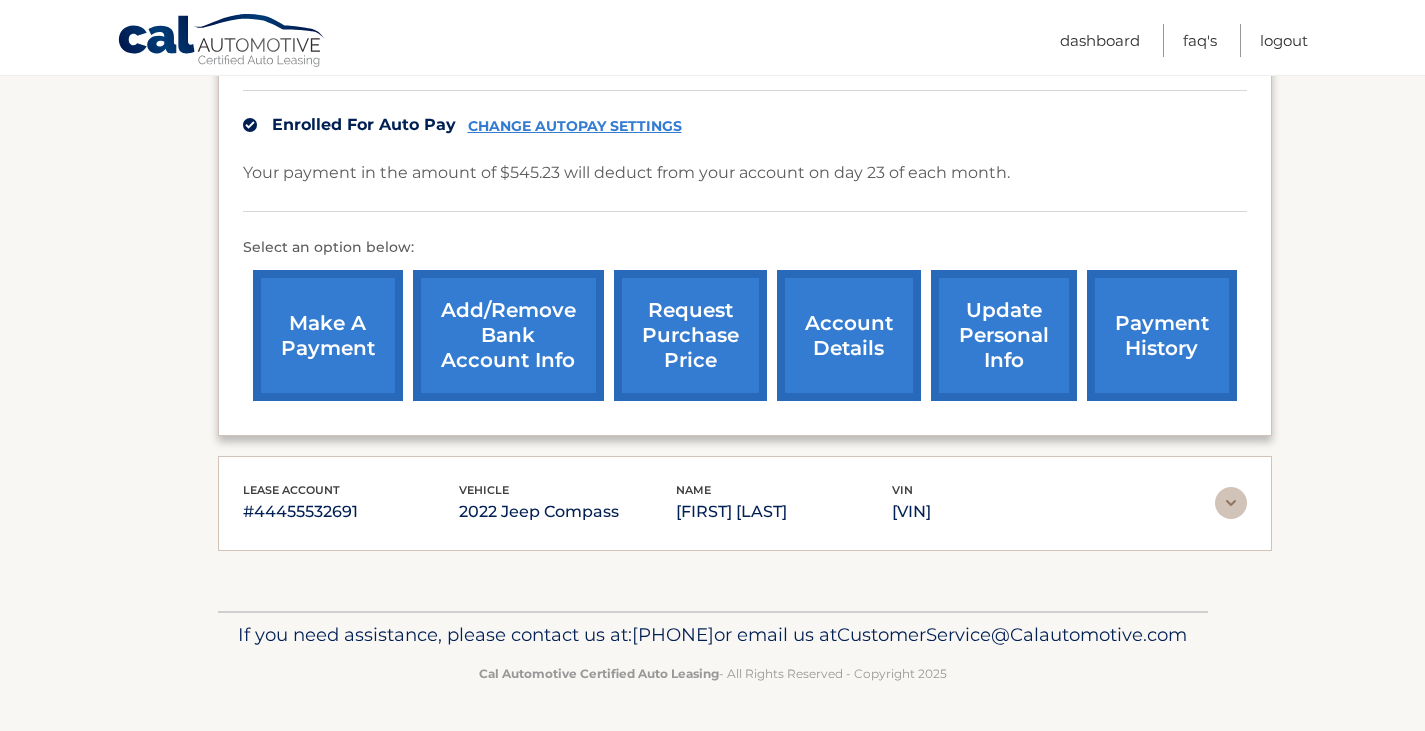 click on "account details" at bounding box center (849, 335) 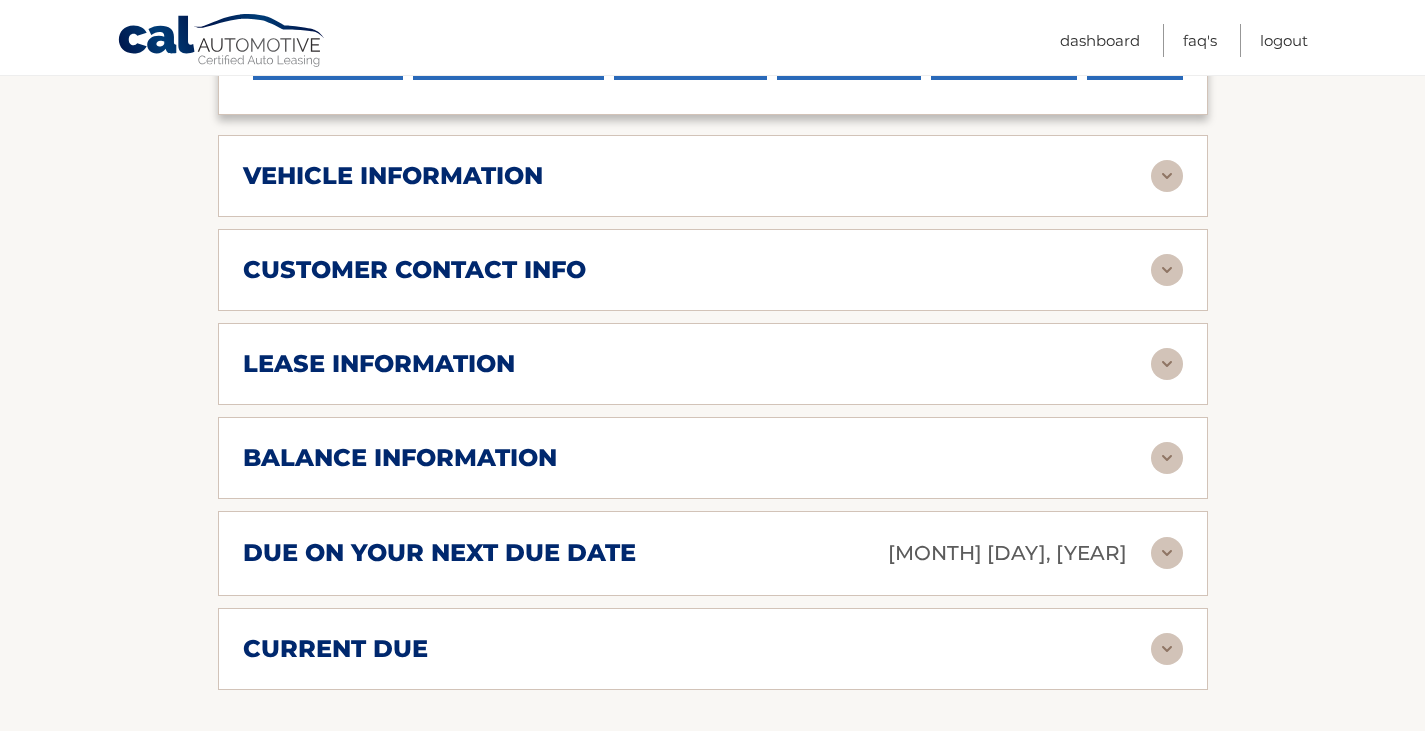 scroll, scrollTop: 858, scrollLeft: 0, axis: vertical 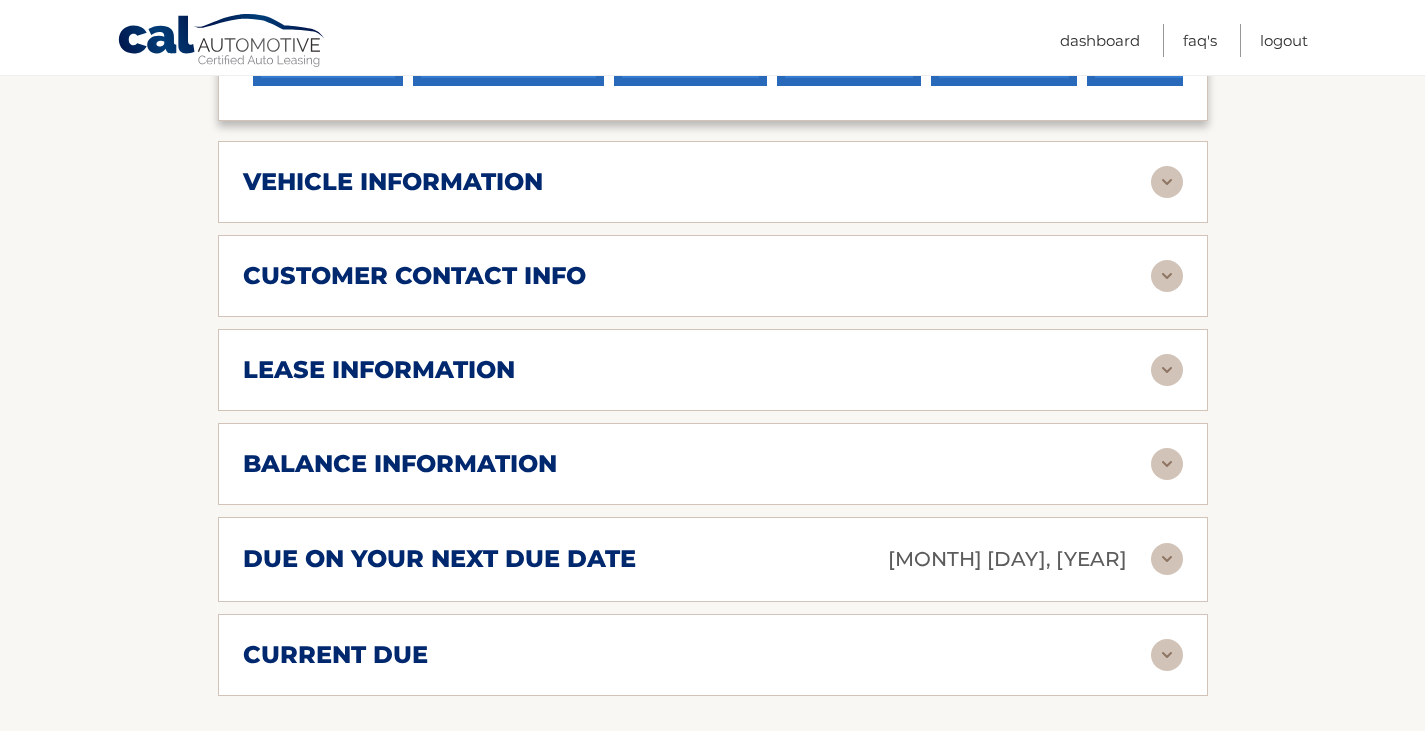 click on "lease information
Contract Start Date
[MONTH] [DAY], [YEAR]
Term
[NUMBER]
Maturity Date
[MONTH] [DAY], [YEAR]
Starting Odometer
[NUMBER]
Allowable Annual Mileage
[NUMBER]
Charge Per Mile*
[PRICE]
Last Scheduled Due Date
[MONTH] [DAY], [YEAR]
Monthly Payment
[PRICE]
Monthly Sales Tax
[PRICE] [PRICE]" at bounding box center (713, 370) 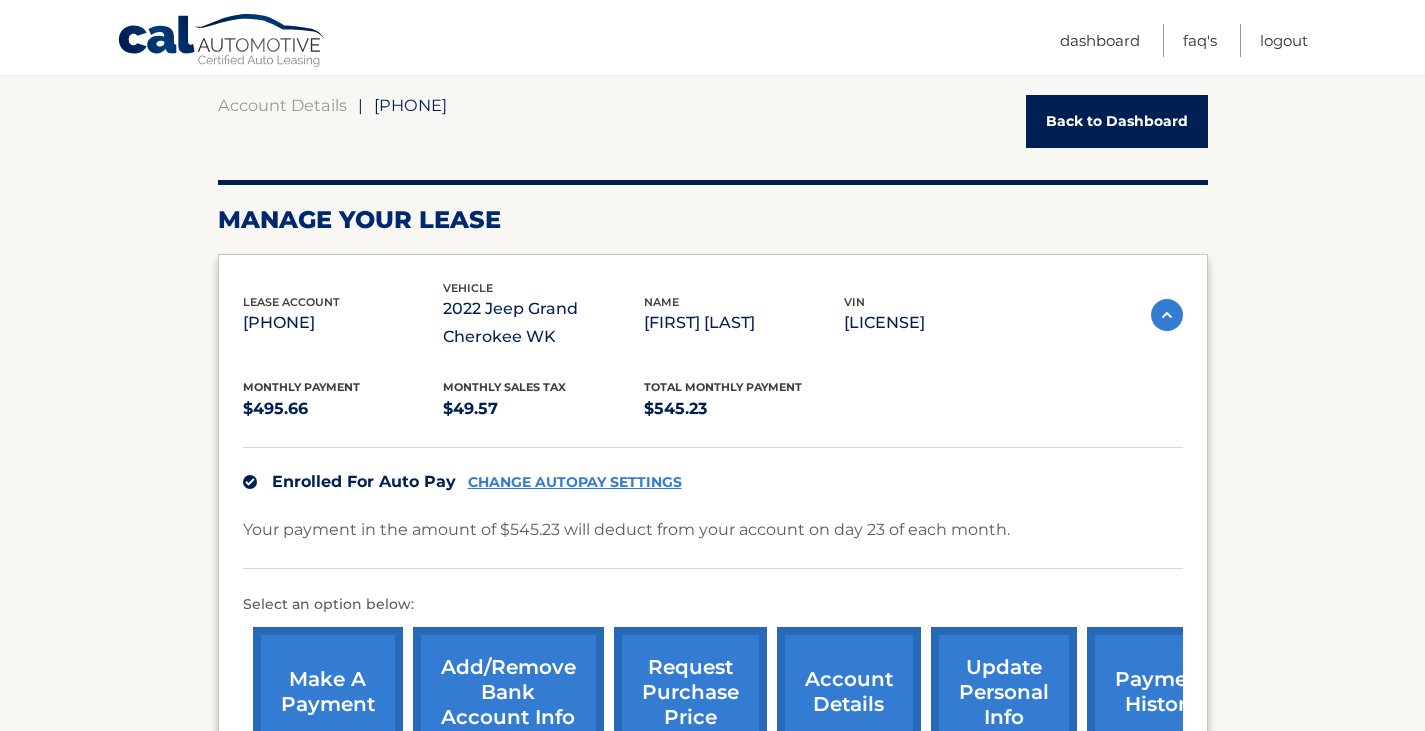 scroll, scrollTop: 131, scrollLeft: 0, axis: vertical 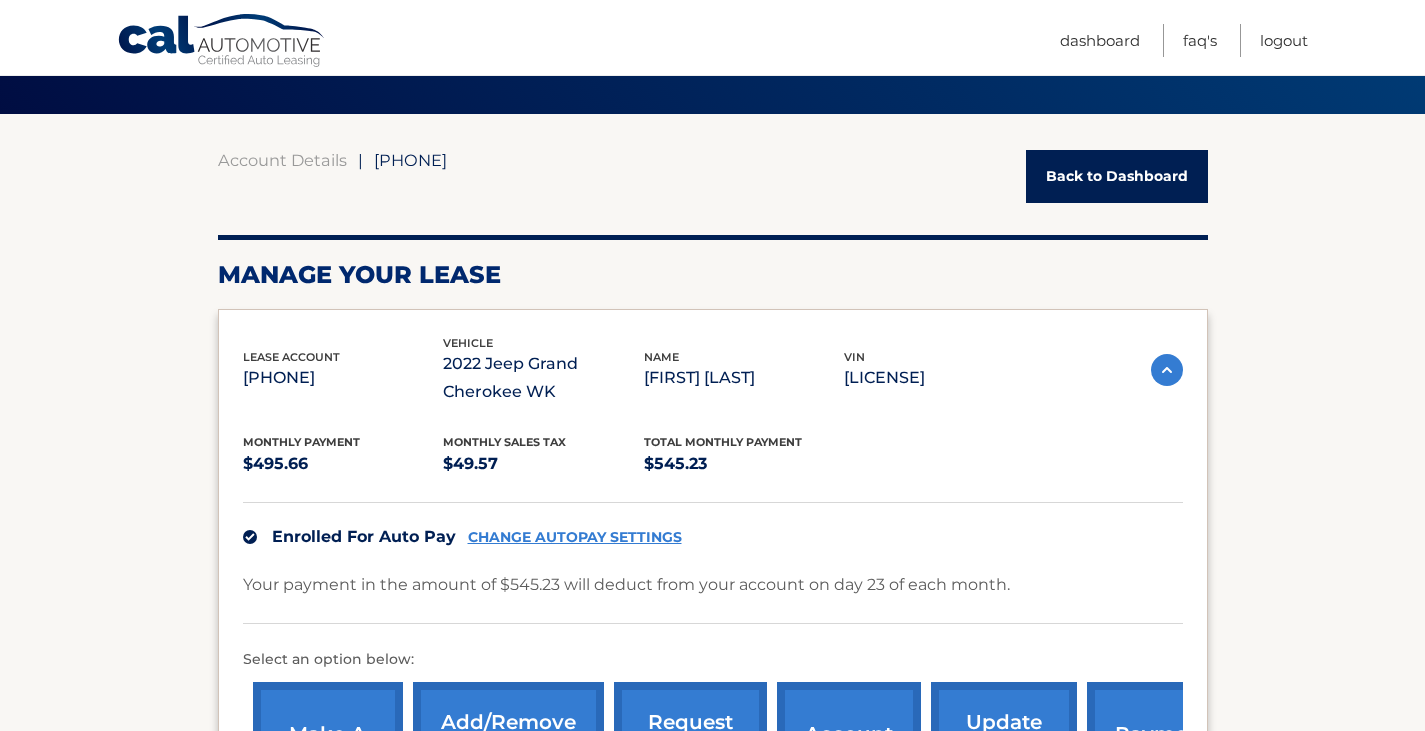 click on "Back to Dashboard" at bounding box center [1117, 176] 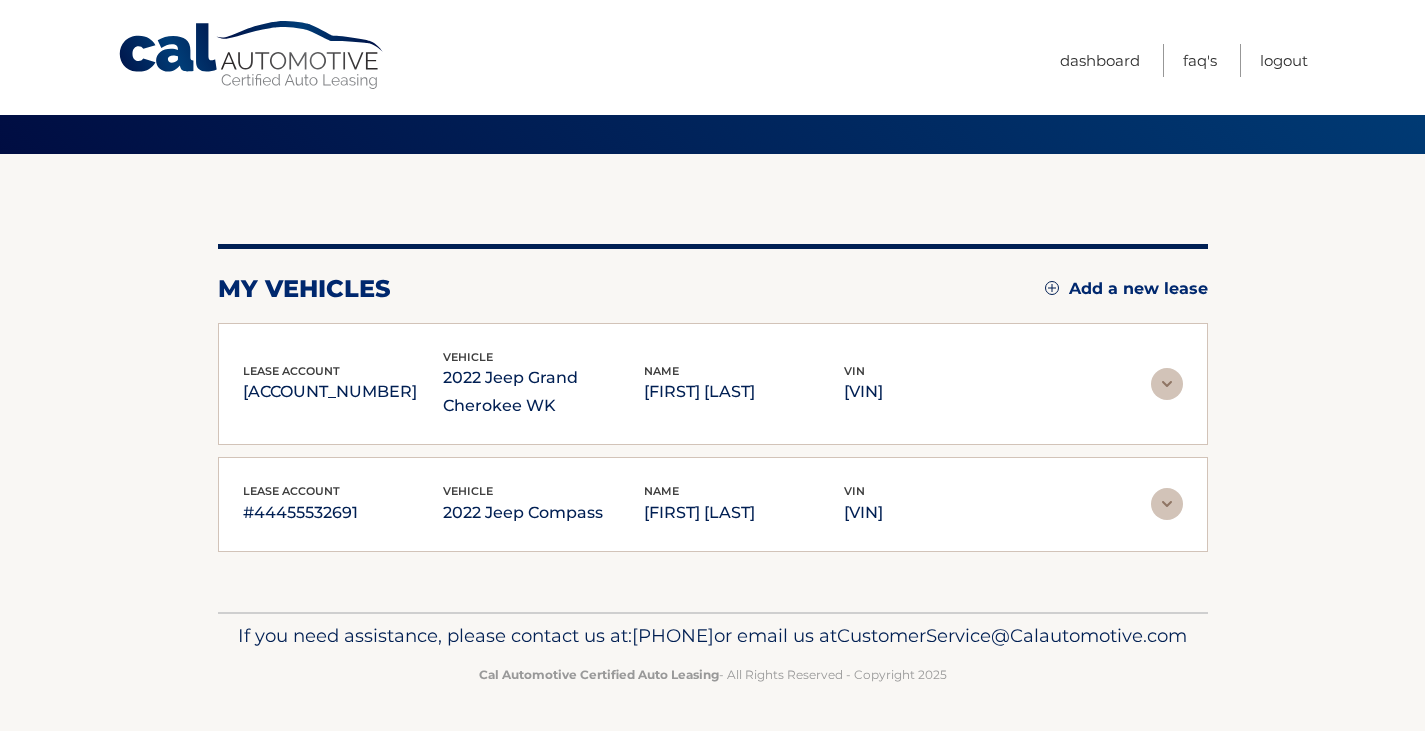 scroll, scrollTop: 0, scrollLeft: 0, axis: both 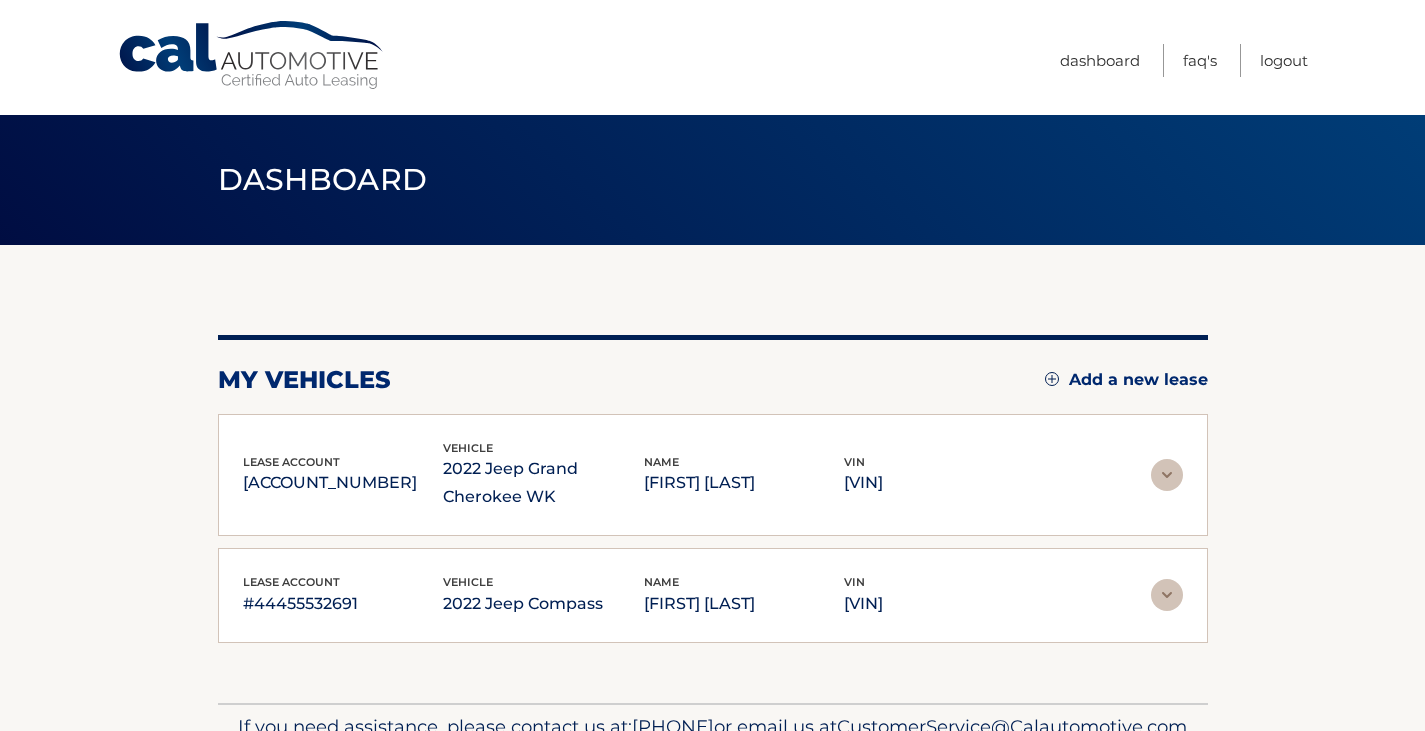click on "Dashboard" at bounding box center [323, 179] 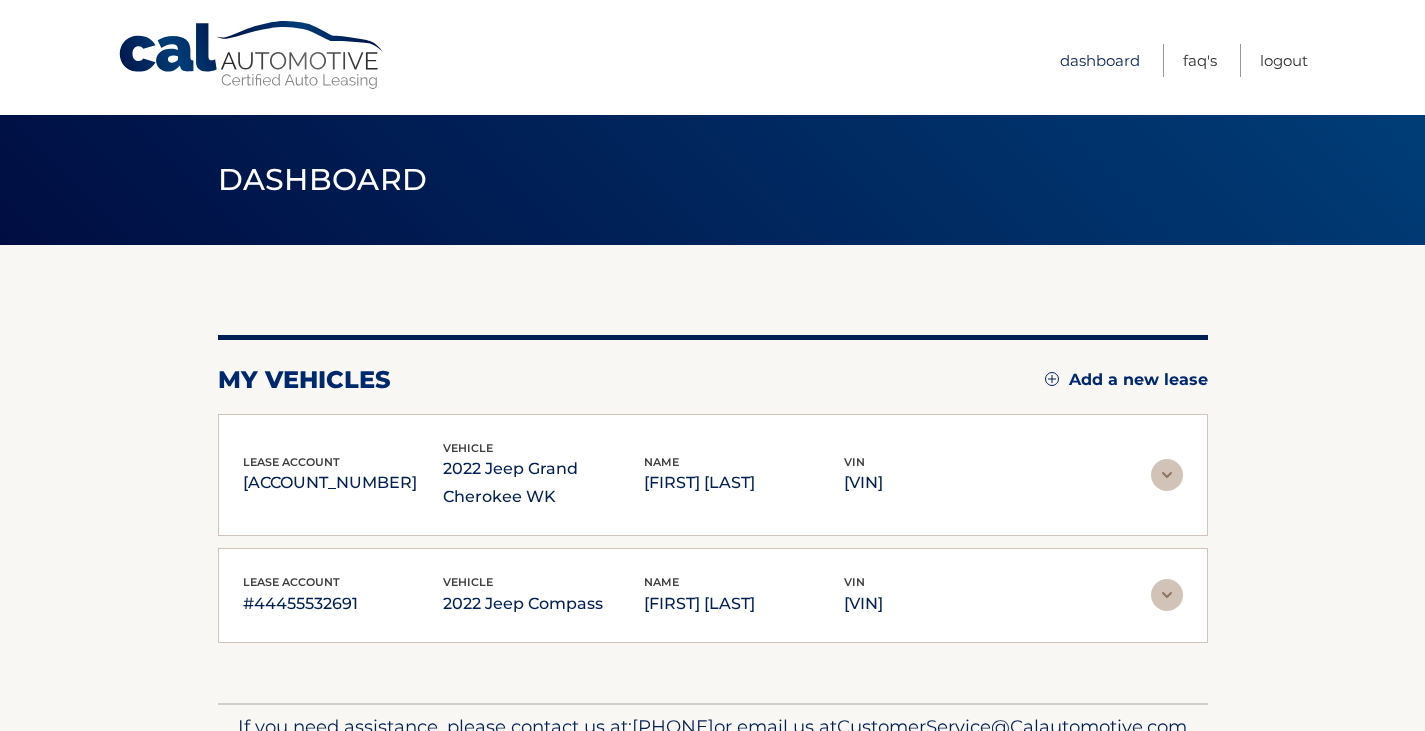 click on "Dashboard" at bounding box center (1100, 60) 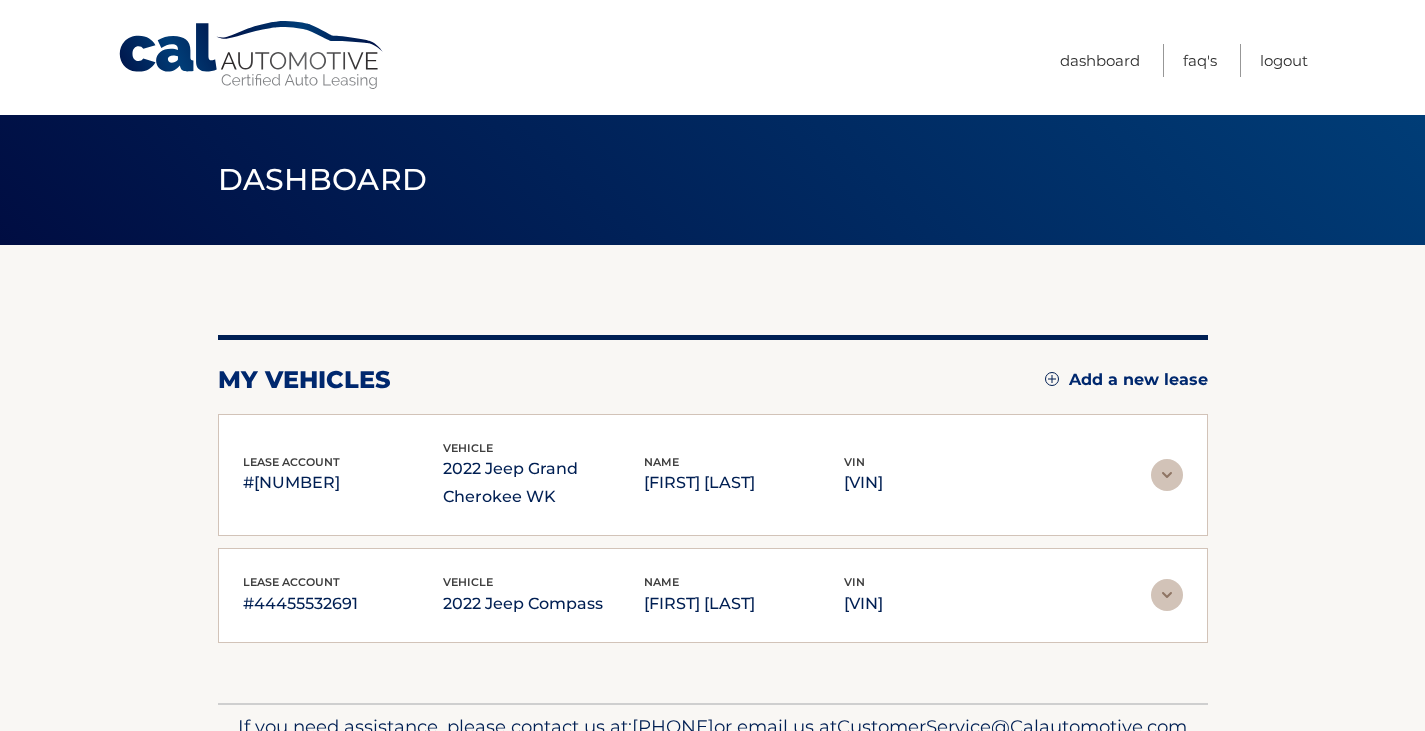 scroll, scrollTop: 0, scrollLeft: 0, axis: both 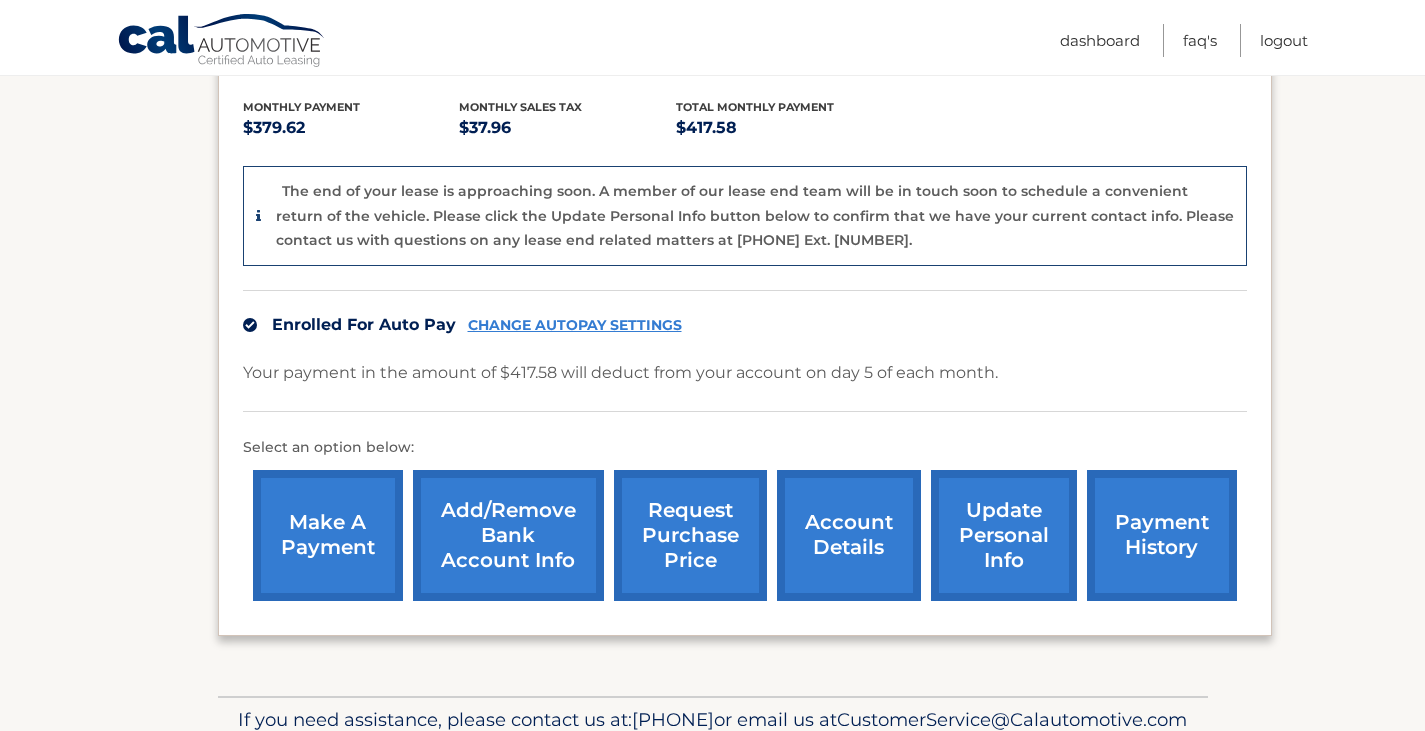 click on "request purchase price" at bounding box center [690, 535] 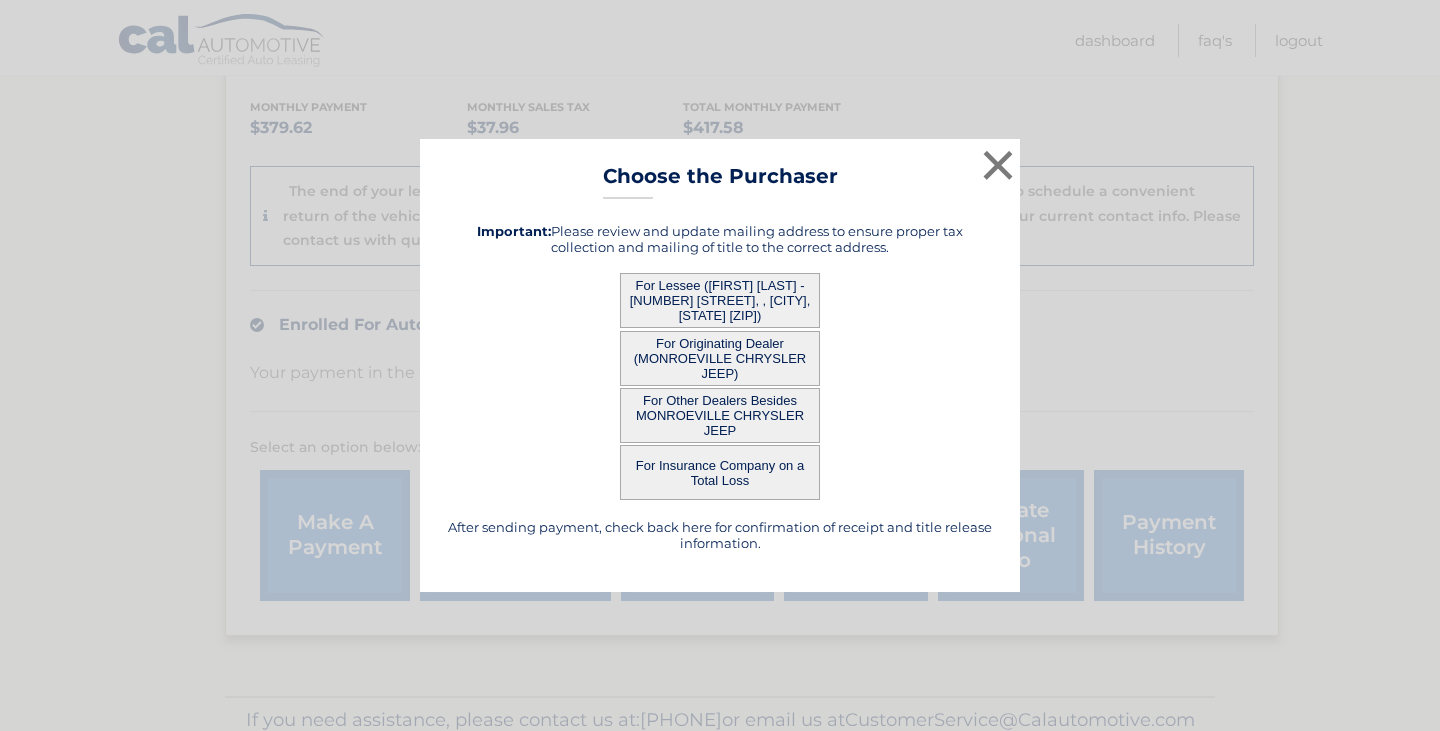 click on "×
Choose the Purchaser
After sending payment, check back here for confirmation of receipt and title release information.
Important:  Please review and update mailing address to ensure proper tax collection and mailing of title to the correct address.
For Lessee ([FIRST] [LAST] - [NUMBER] [STREET], , [CITY], [STATE] [ZIP])
For Originating Dealer (MONROEVILLE CHRYSLER JEEP)
For Other Dealers Besides MONROEVILLE CHRYSLER JEEP
For Insurance Company on a Total Loss" at bounding box center (720, 365) 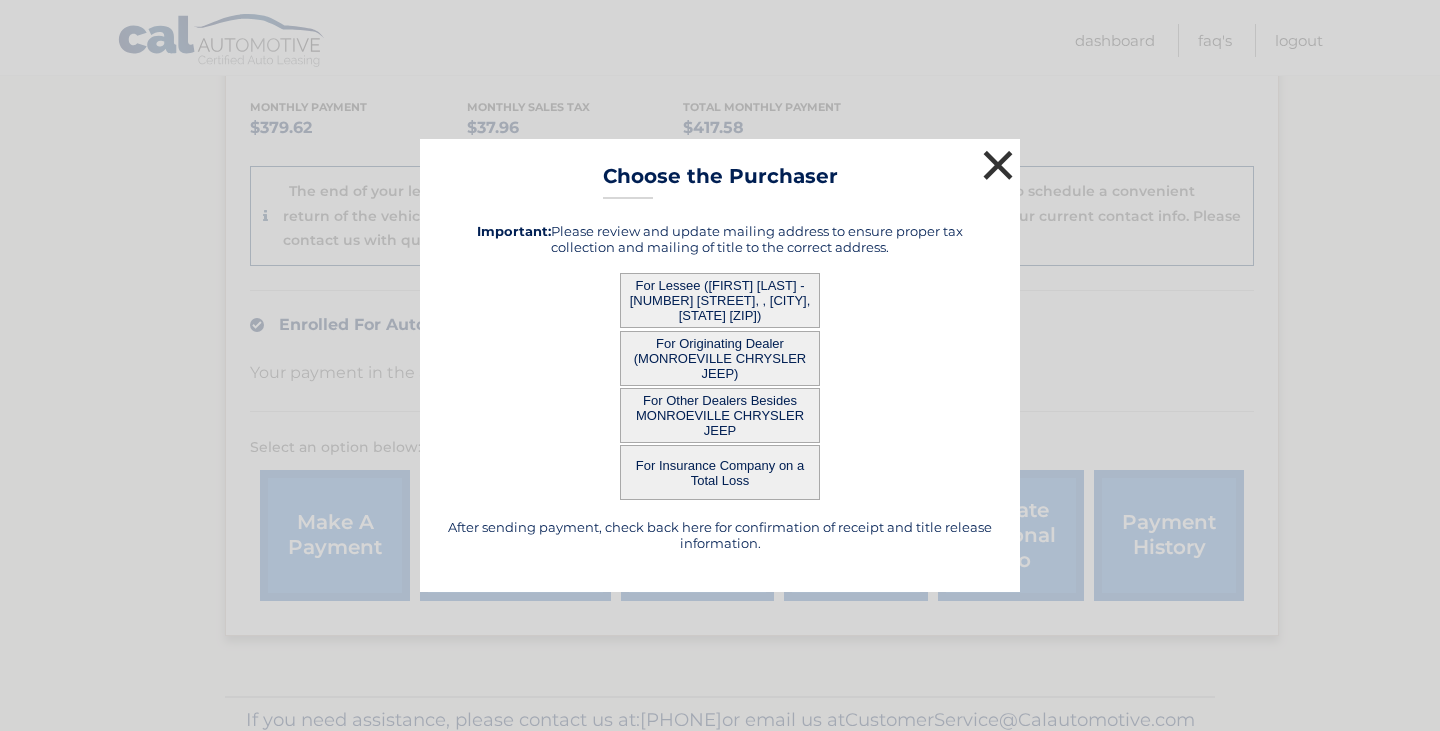 click on "×" at bounding box center (998, 165) 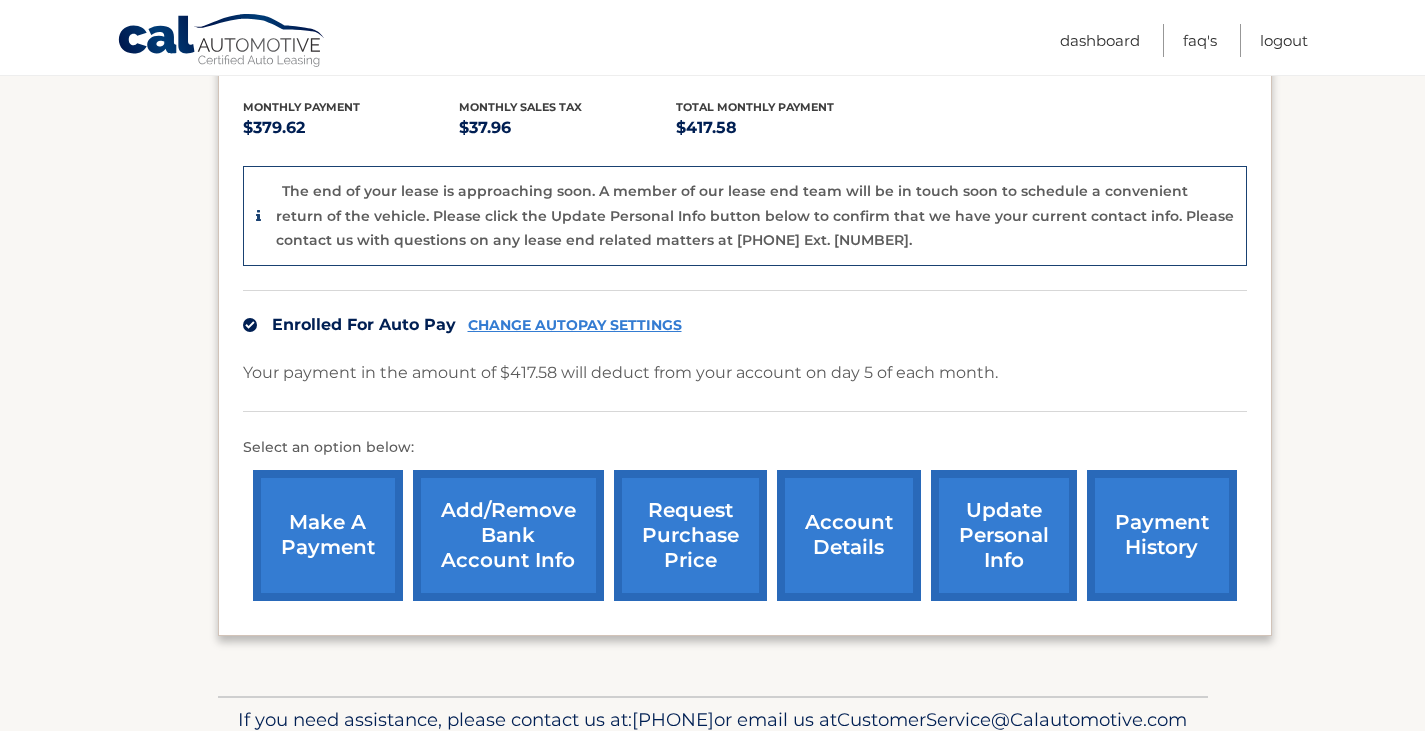 click on "request purchase price" at bounding box center (690, 535) 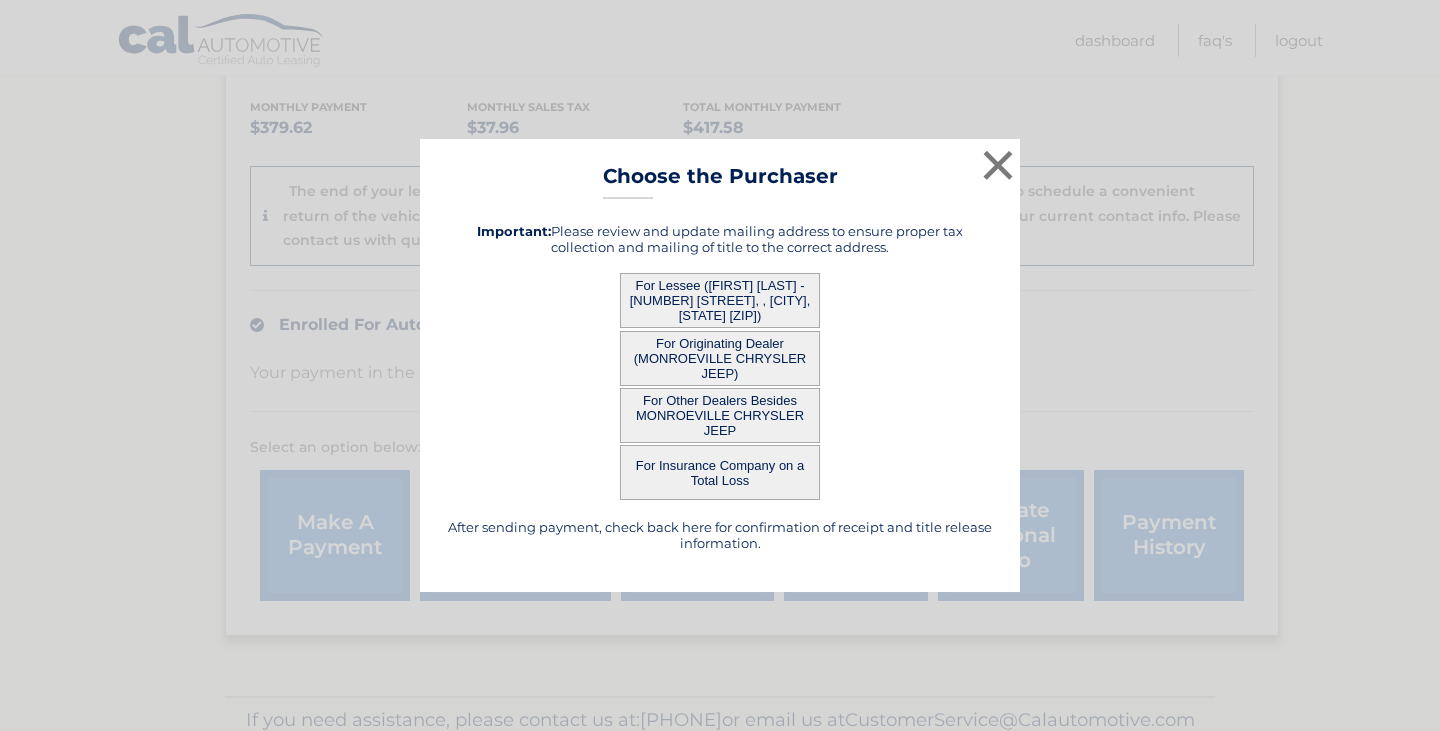 click on "After sending payment, check back here for confirmation of receipt and title release information.
Important:  Please review and update mailing address to ensure proper tax collection and mailing of title to the correct address.
For Lessee (DOMINIC CARLINI - 16 Woodland dr, , Coraopolis, PA 15108)
For Originating Dealer (MONROEVILLE CHRYSLER JEEP)
For Other Dealers Besides MONROEVILLE CHRYSLER JEEP
For Insurance Company on a Total Loss
After sending payment, check back here for confirmation of receipt and title release information." at bounding box center [720, 387] 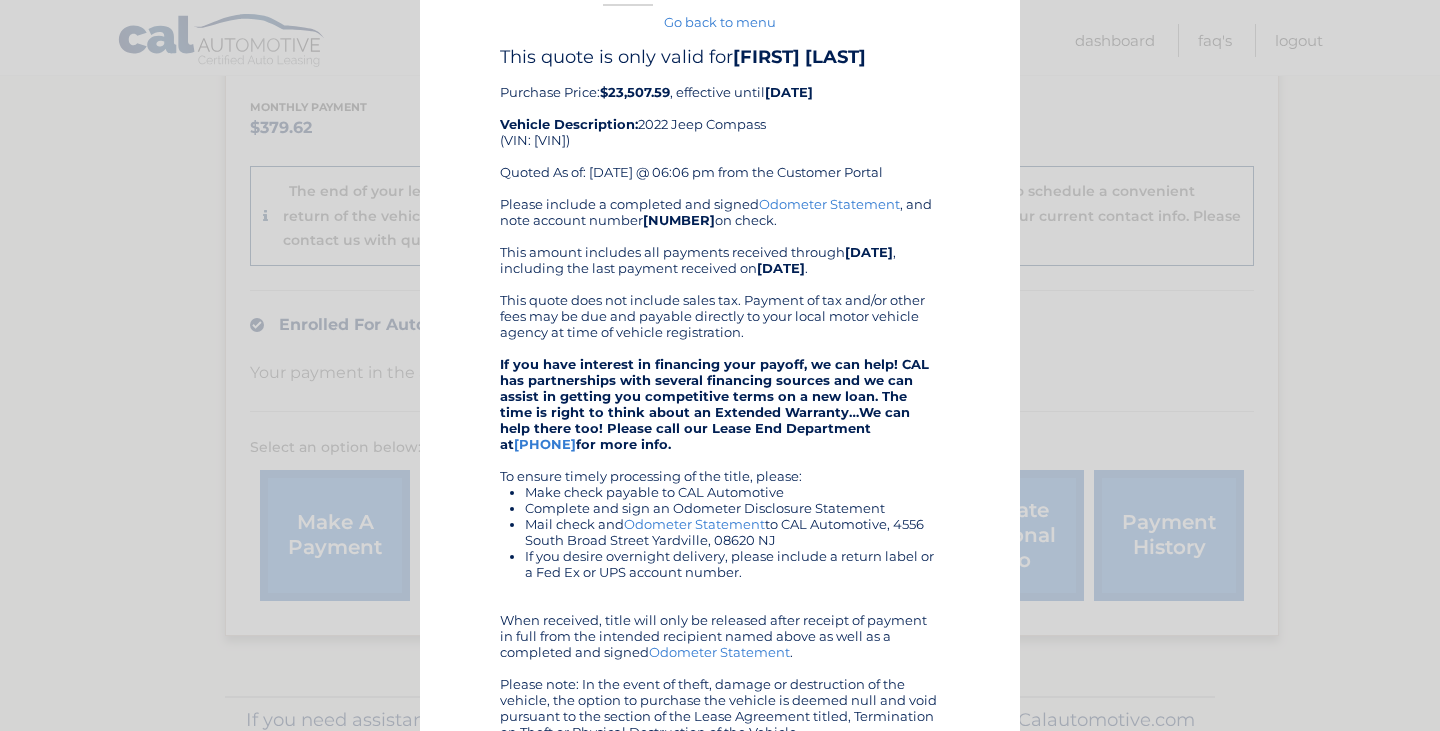 scroll, scrollTop: 0, scrollLeft: 0, axis: both 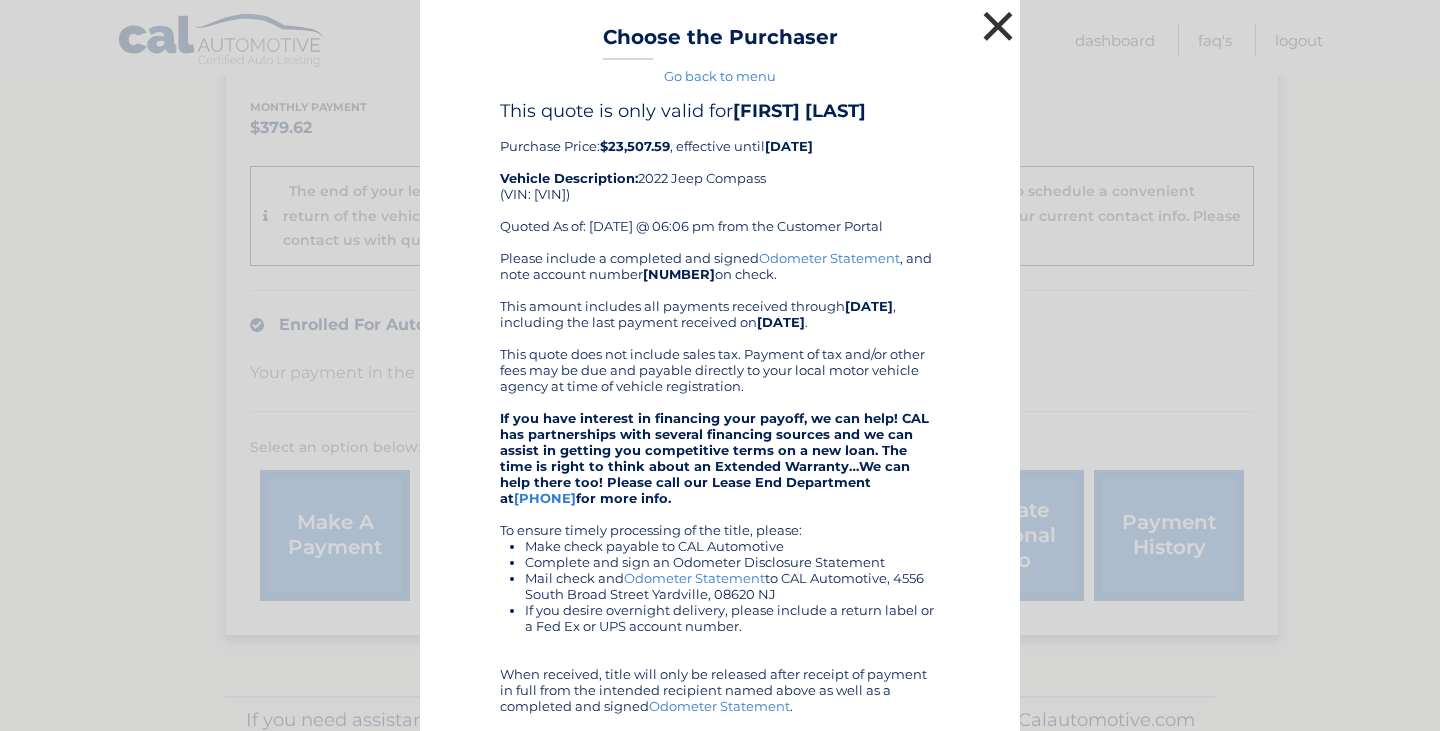 click on "×" at bounding box center (998, 26) 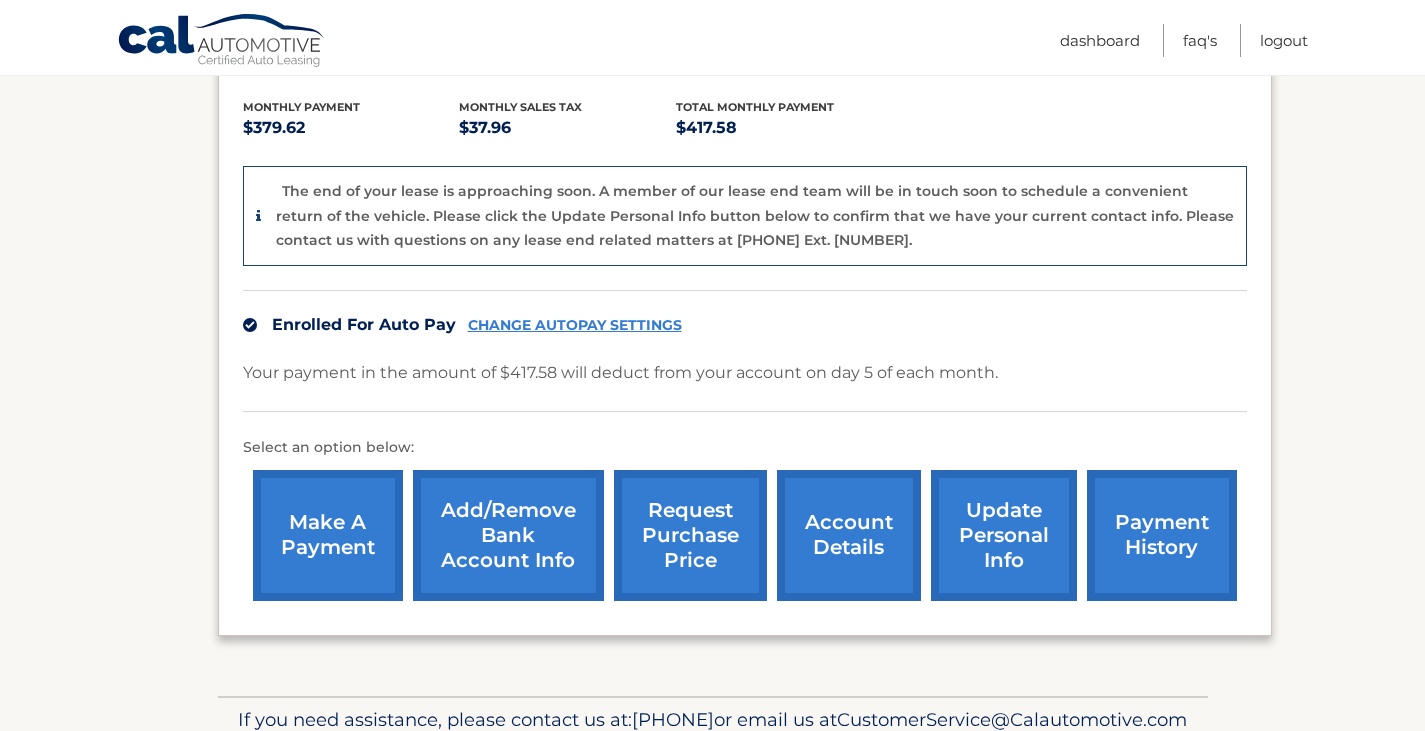 click on "request purchase price" at bounding box center (690, 535) 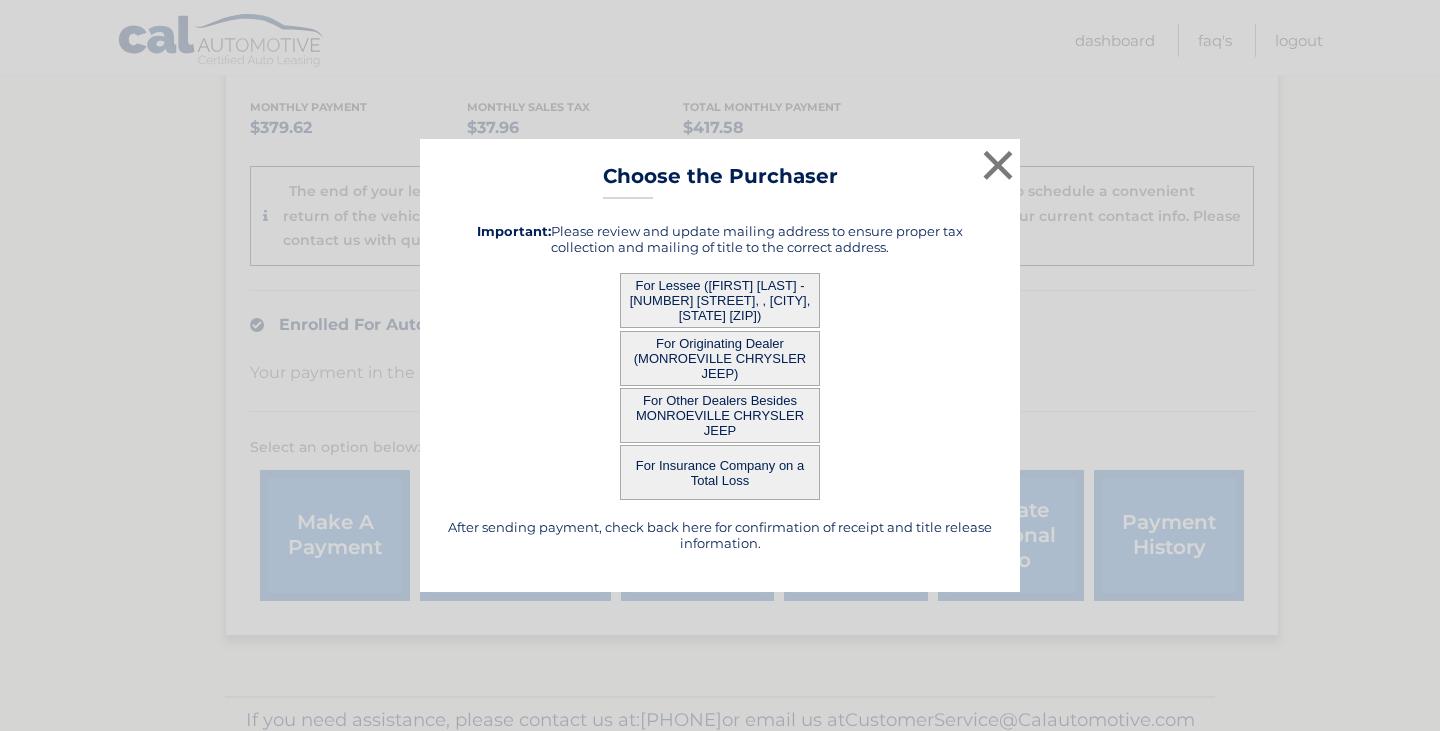 click on "For Other Dealers Besides MONROEVILLE CHRYSLER JEEP" at bounding box center (720, 415) 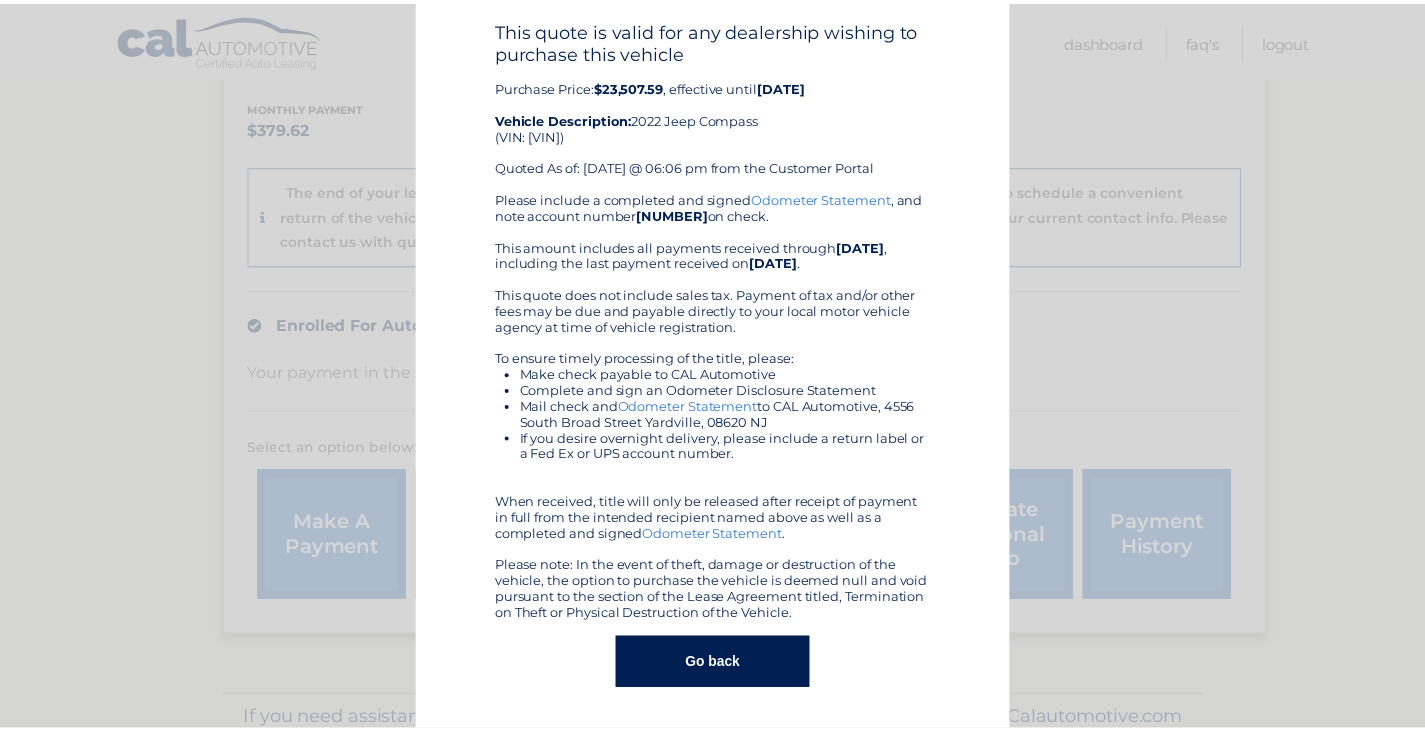 scroll, scrollTop: 0, scrollLeft: 0, axis: both 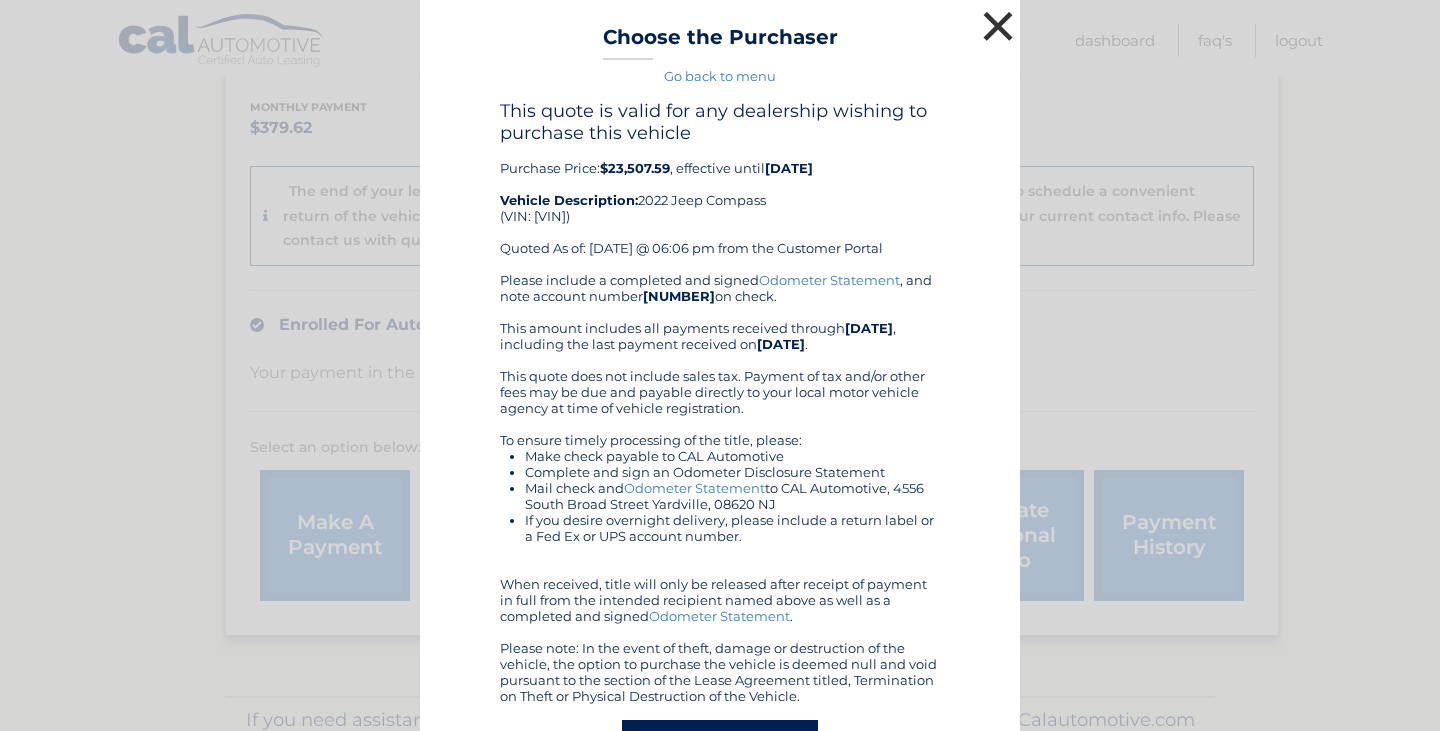 click on "×" at bounding box center [998, 26] 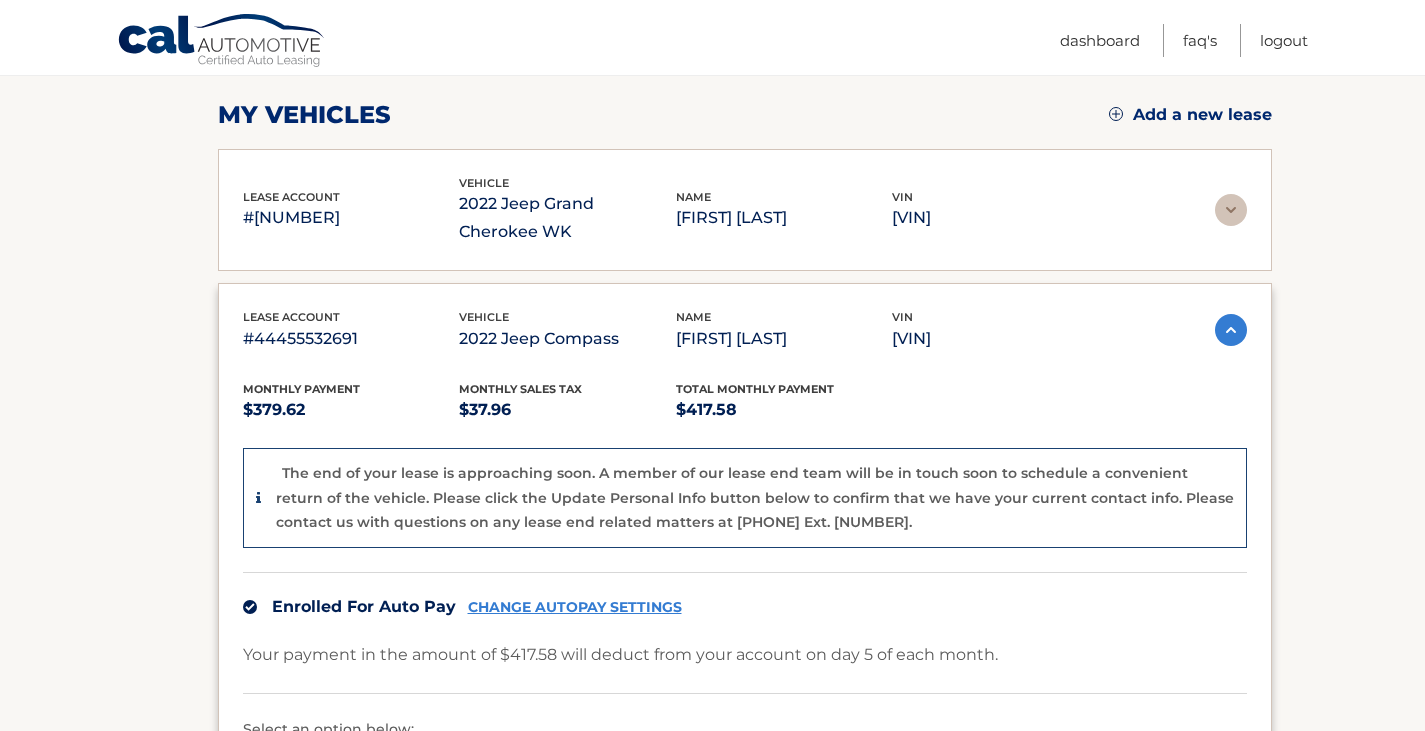 scroll, scrollTop: 264, scrollLeft: 0, axis: vertical 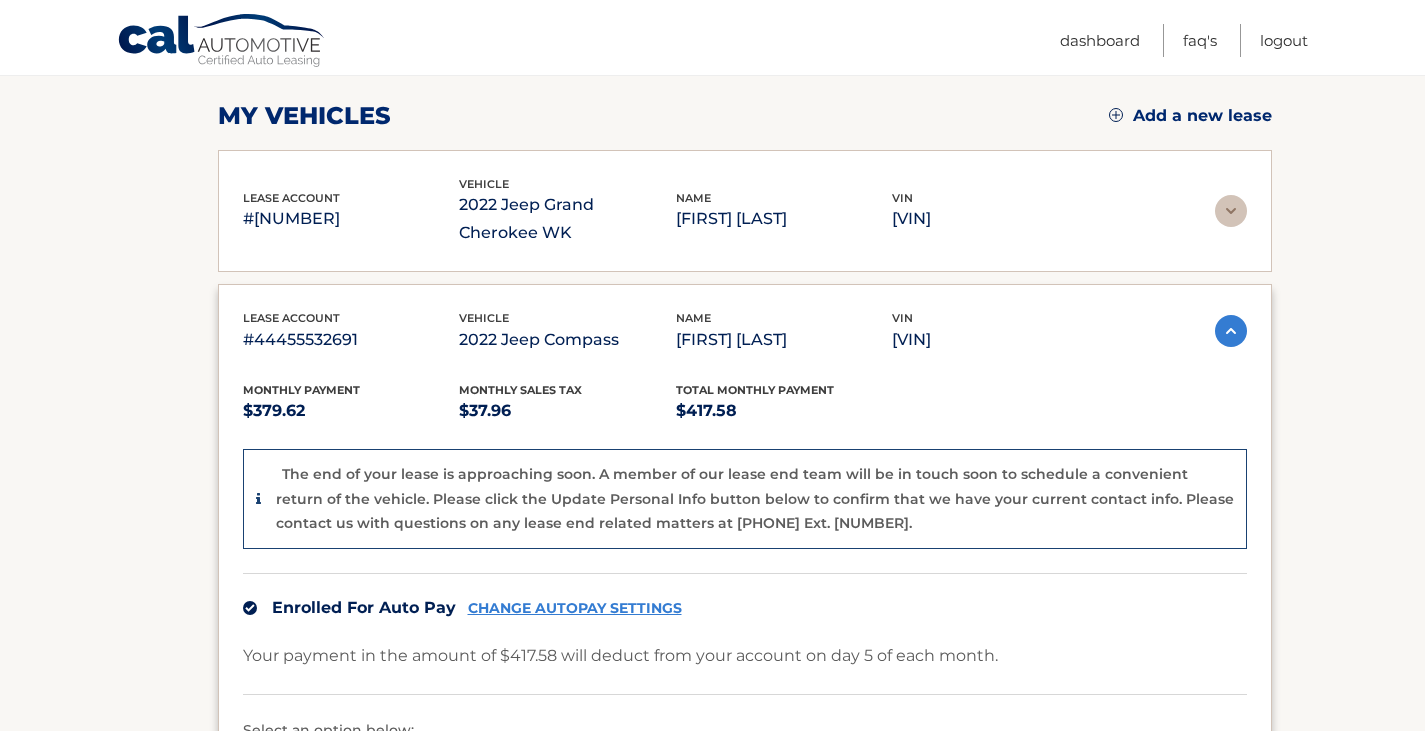 click at bounding box center (1231, 211) 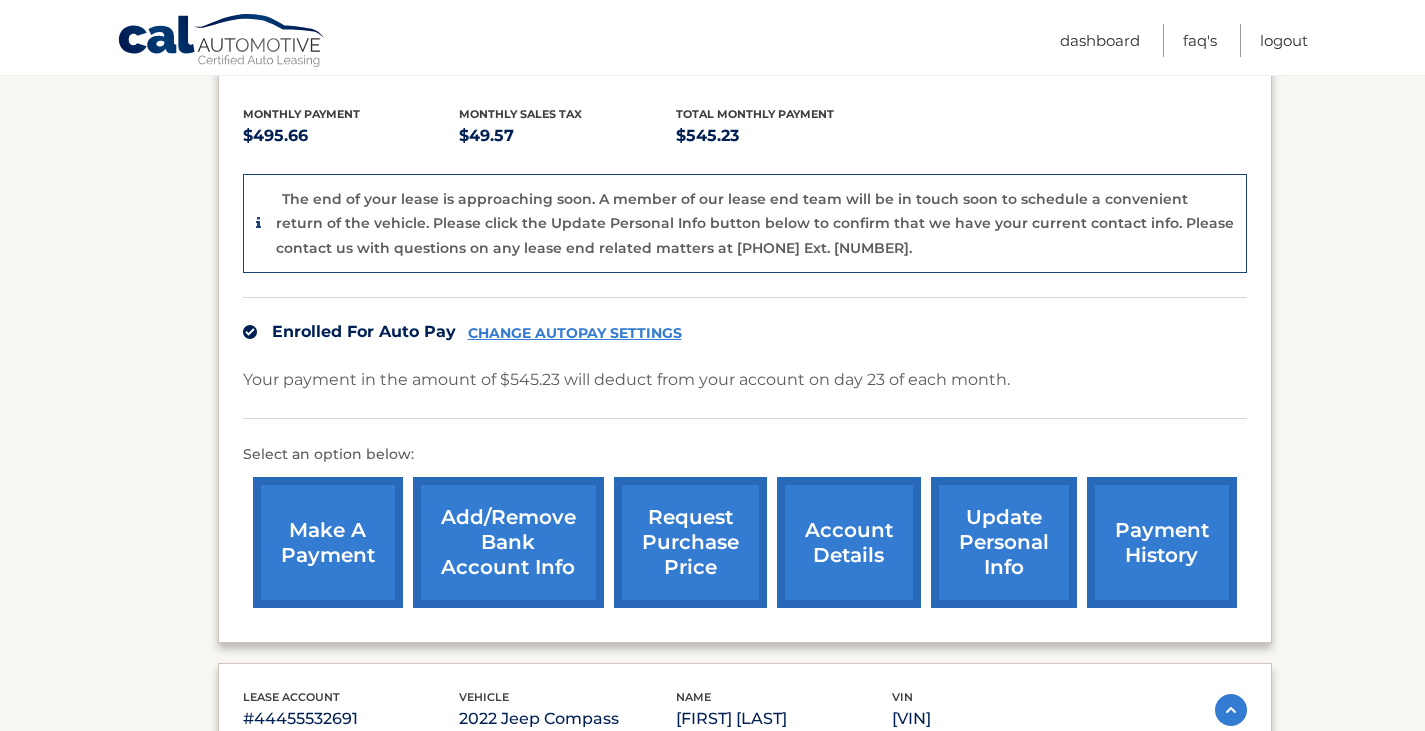 scroll, scrollTop: 434, scrollLeft: 0, axis: vertical 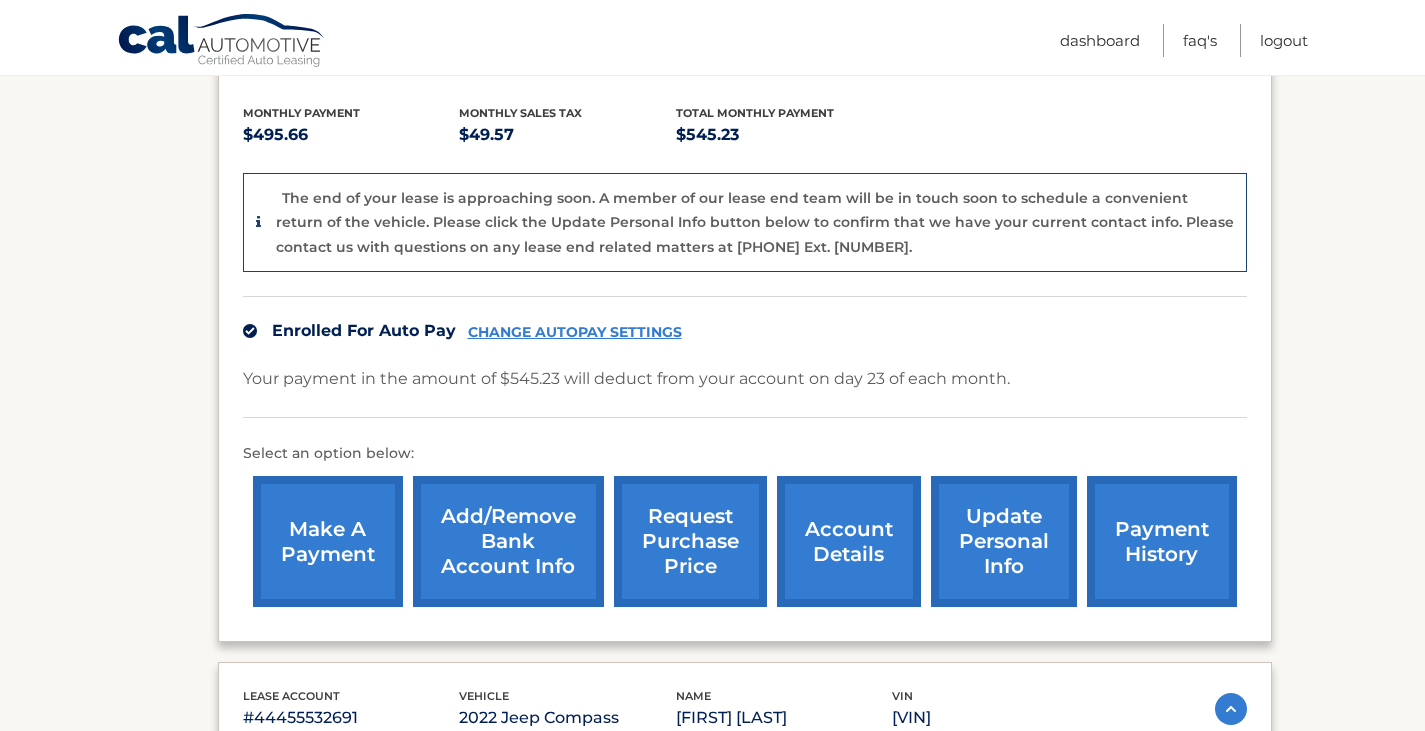 click on "request purchase price" at bounding box center [690, 541] 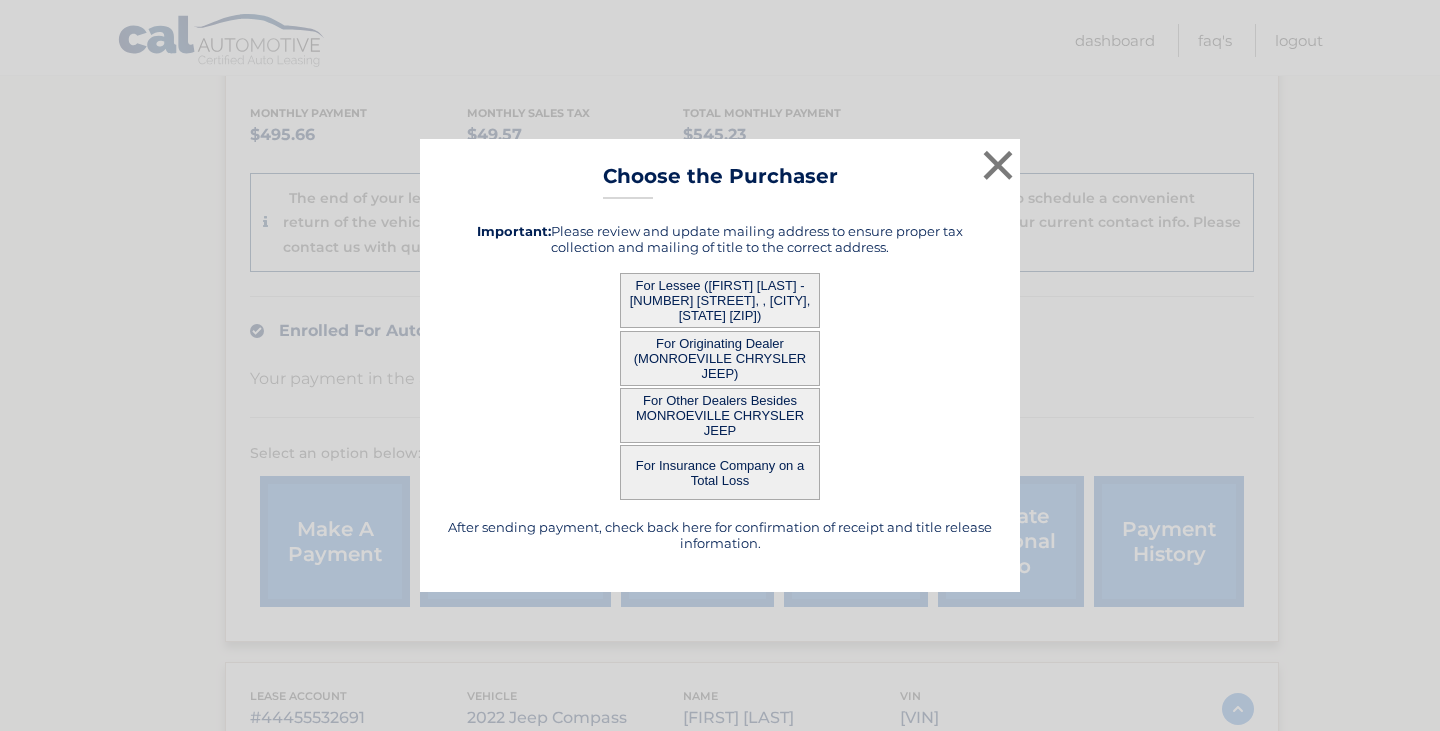 click on "For Lessee ([FIRST] [LAST] - [NUMBER] [STREET], , [CITY], [STATE] [ZIP])" at bounding box center [720, 300] 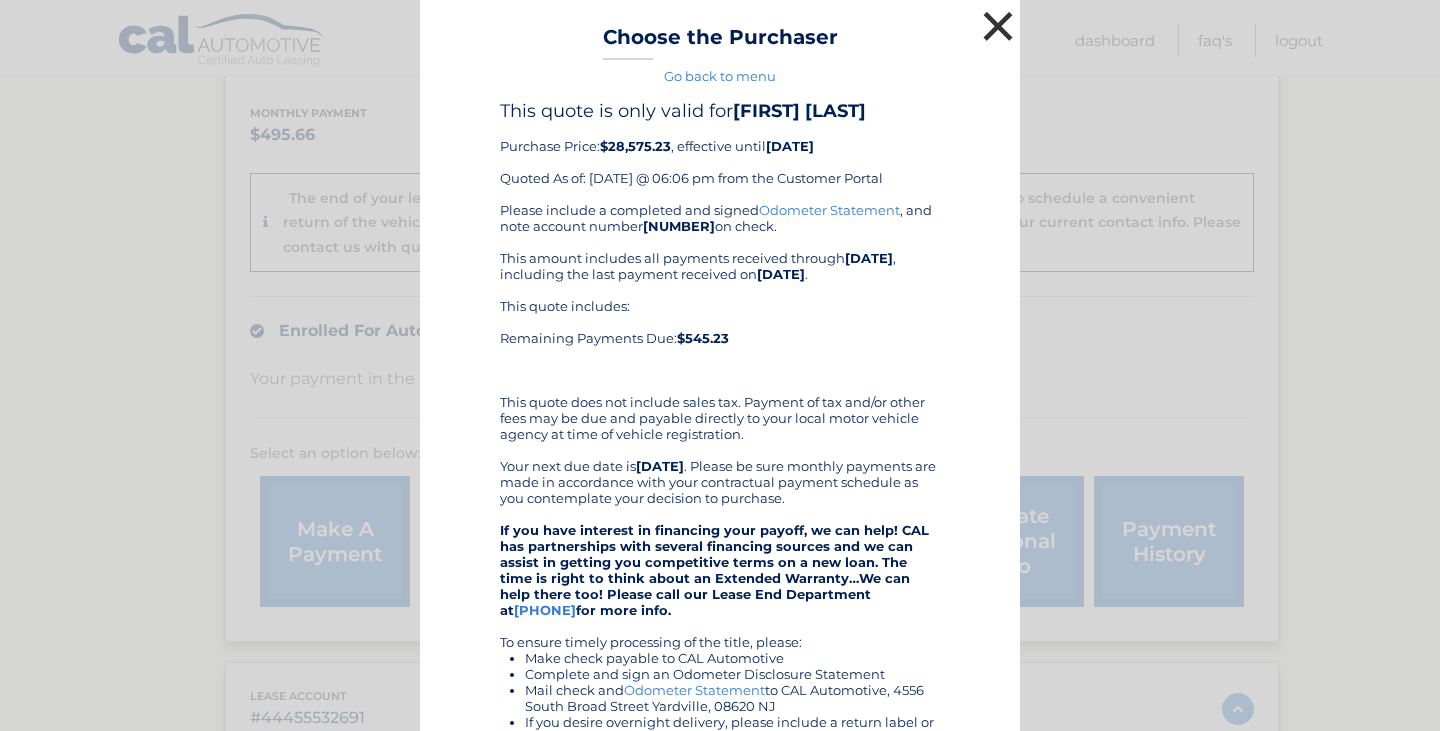 click on "×" at bounding box center (998, 26) 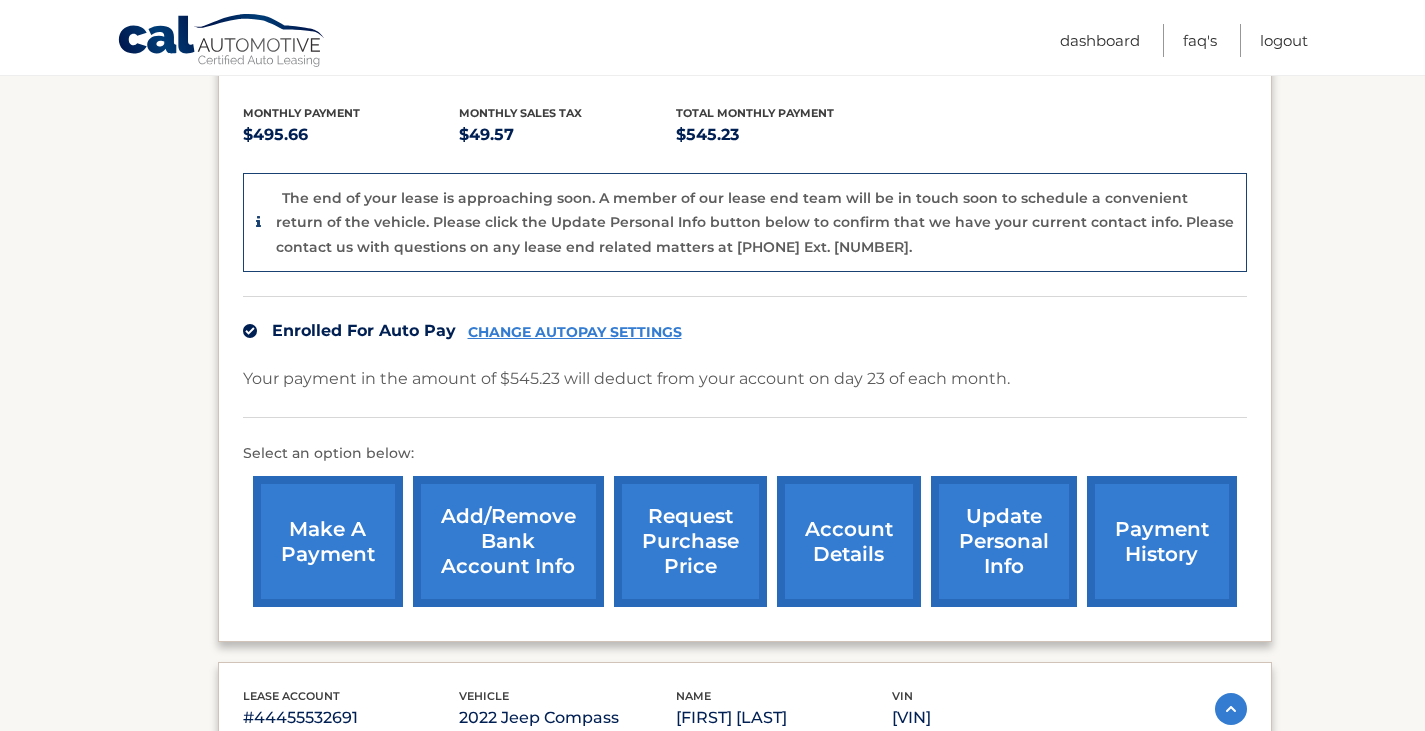 click on "account details" at bounding box center (849, 541) 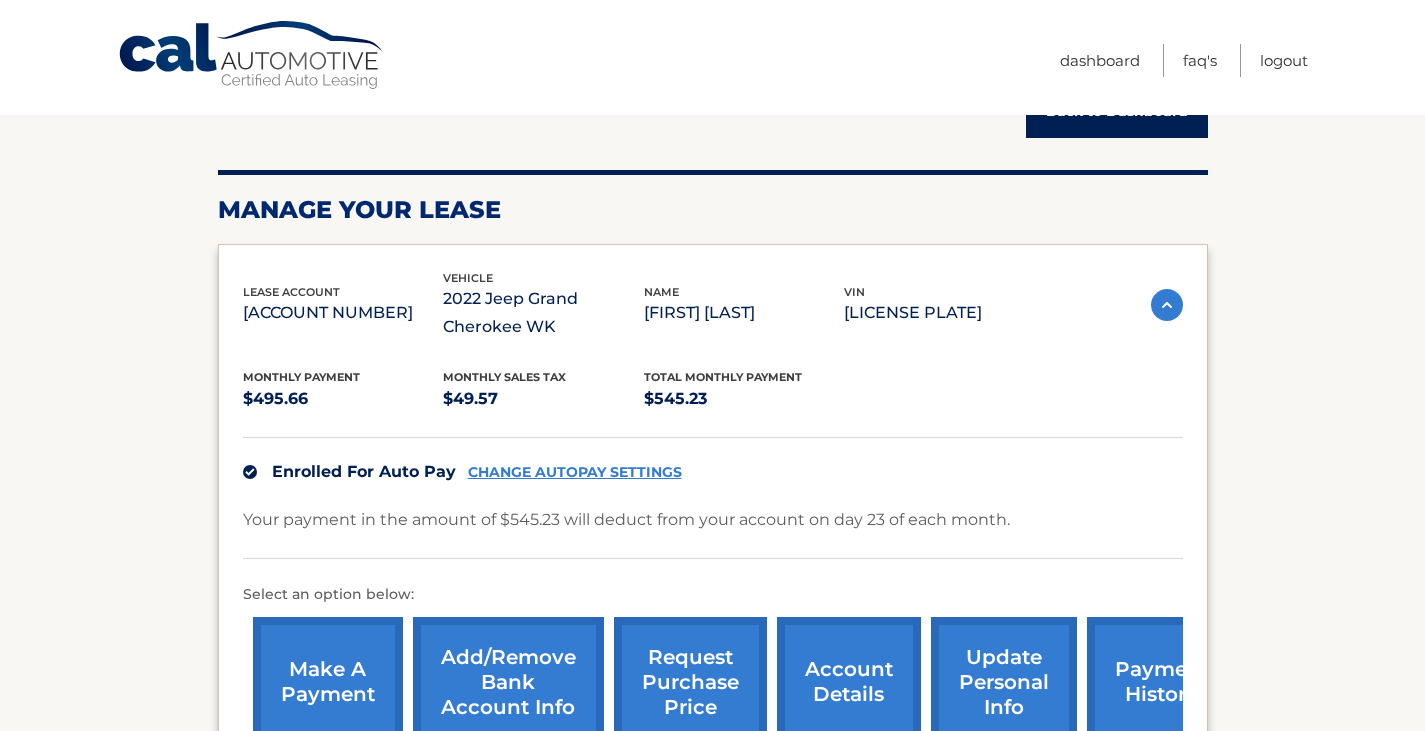 scroll, scrollTop: 0, scrollLeft: 0, axis: both 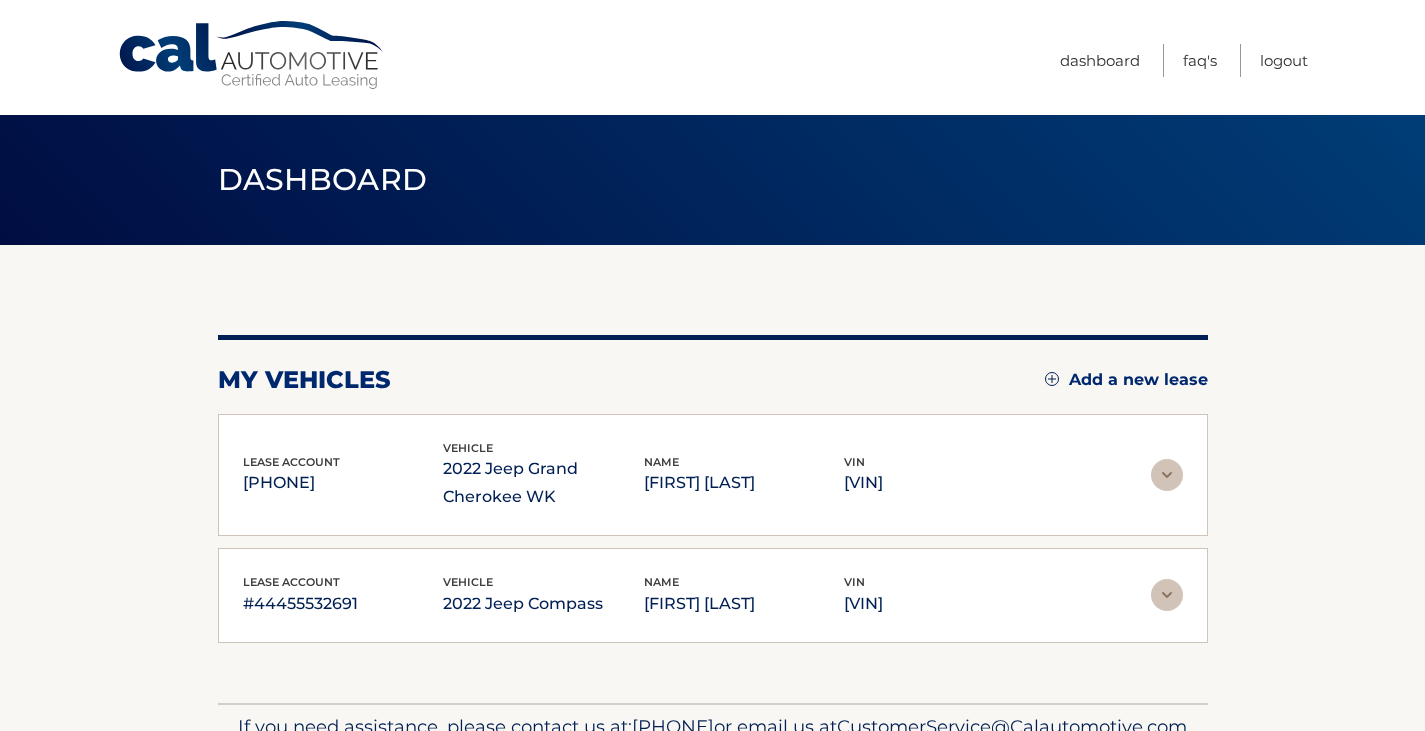click on "[VIN]" at bounding box center [944, 604] 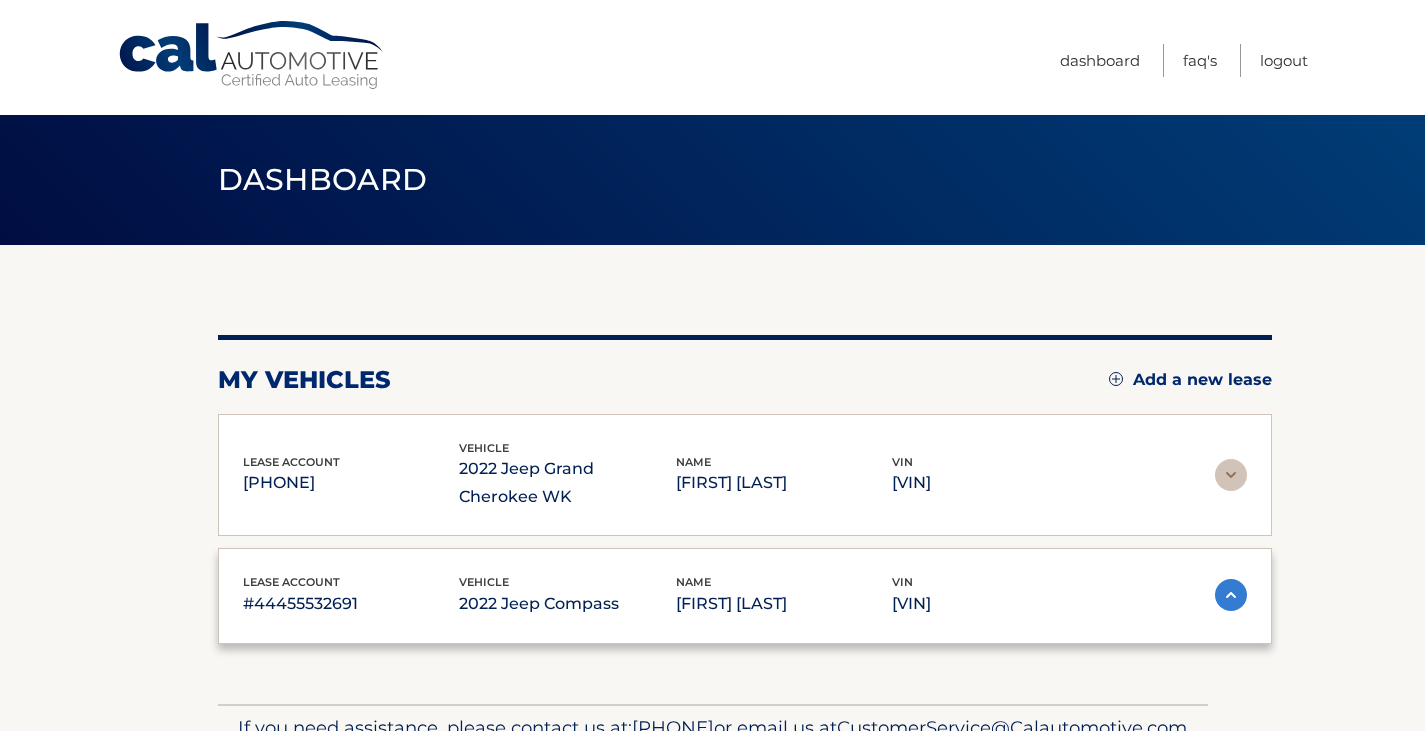click on "[VIN]" at bounding box center [1000, 604] 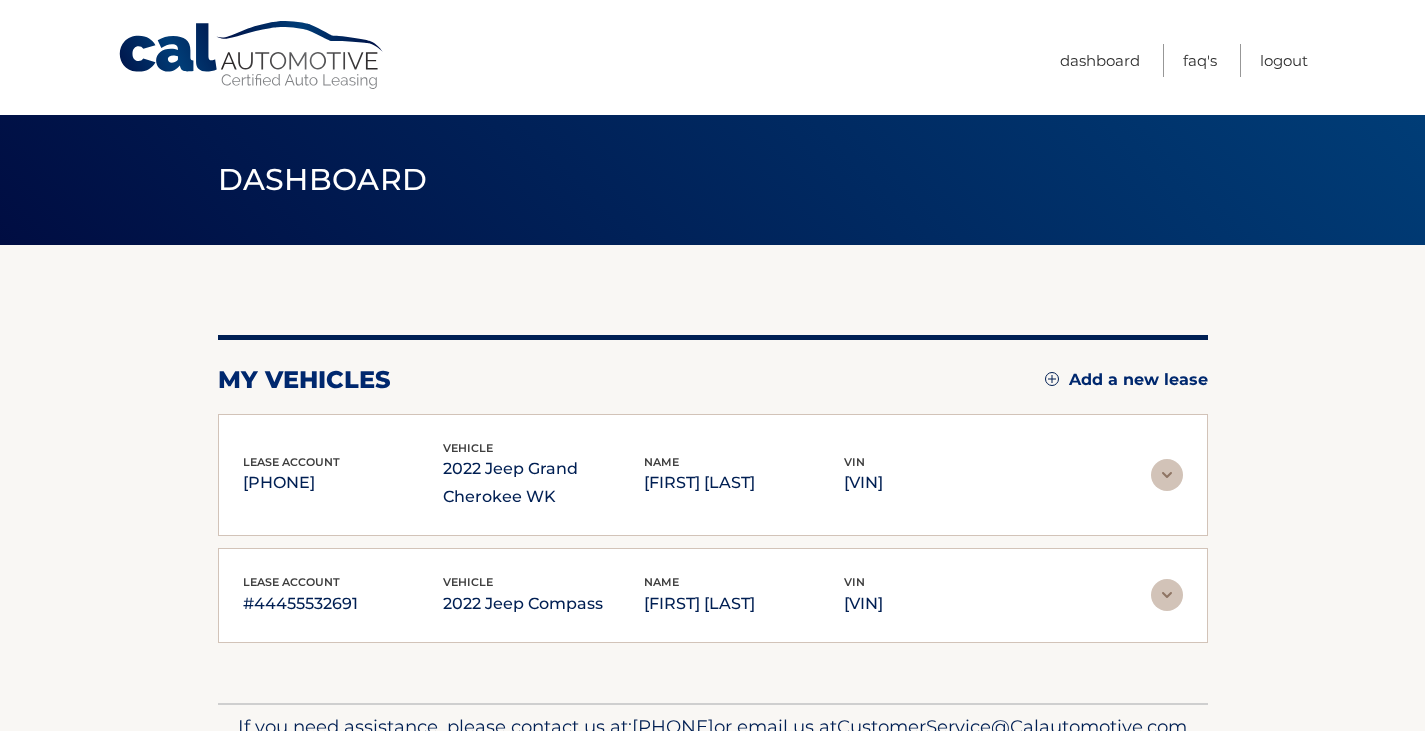 copy on "[VIN]" 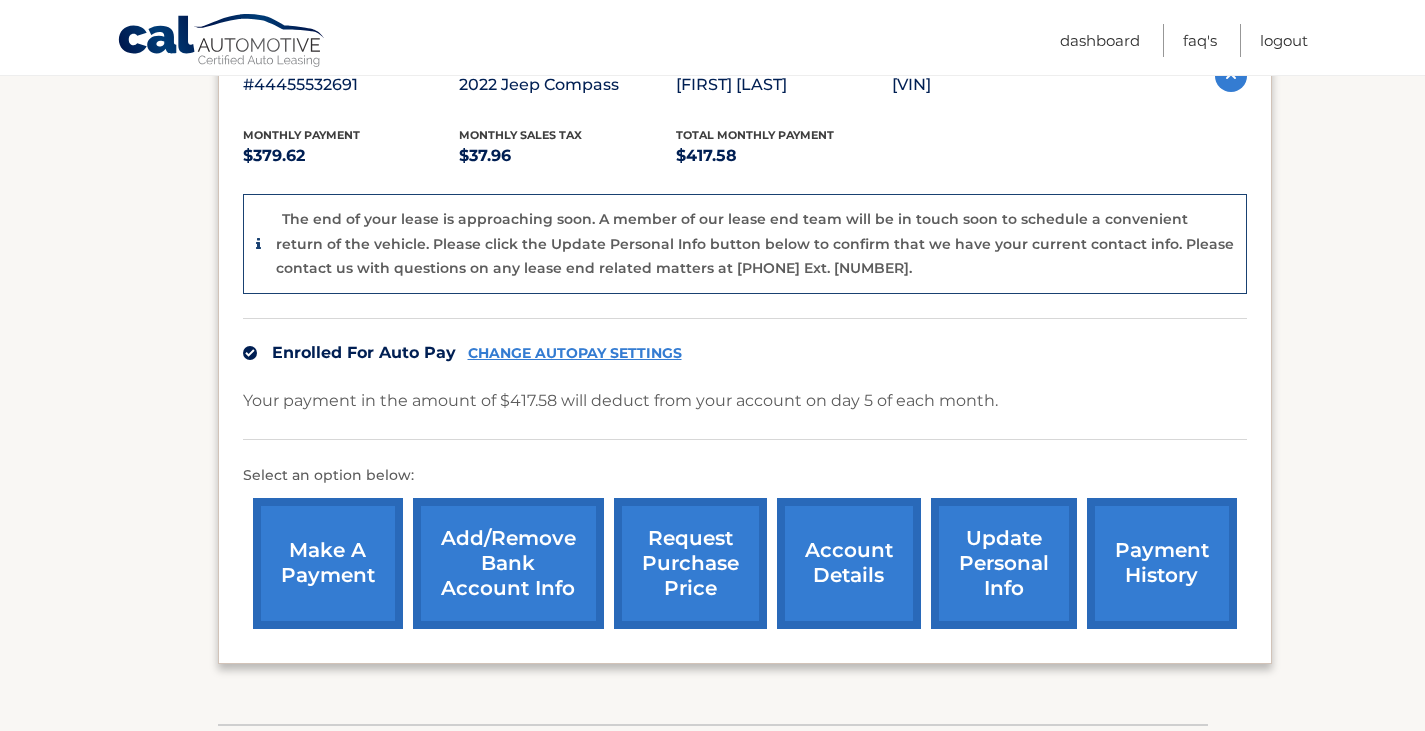 scroll, scrollTop: 521, scrollLeft: 0, axis: vertical 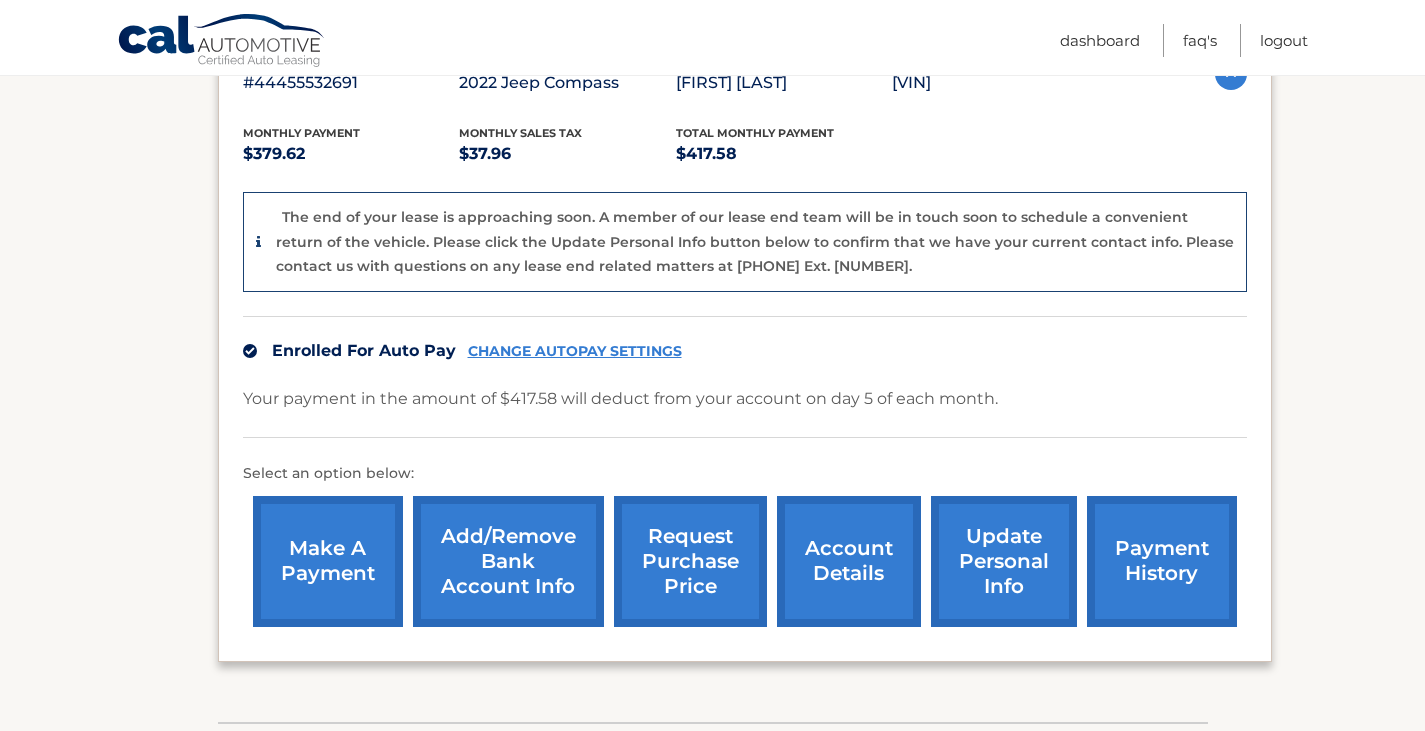click on "request purchase price" at bounding box center [690, 561] 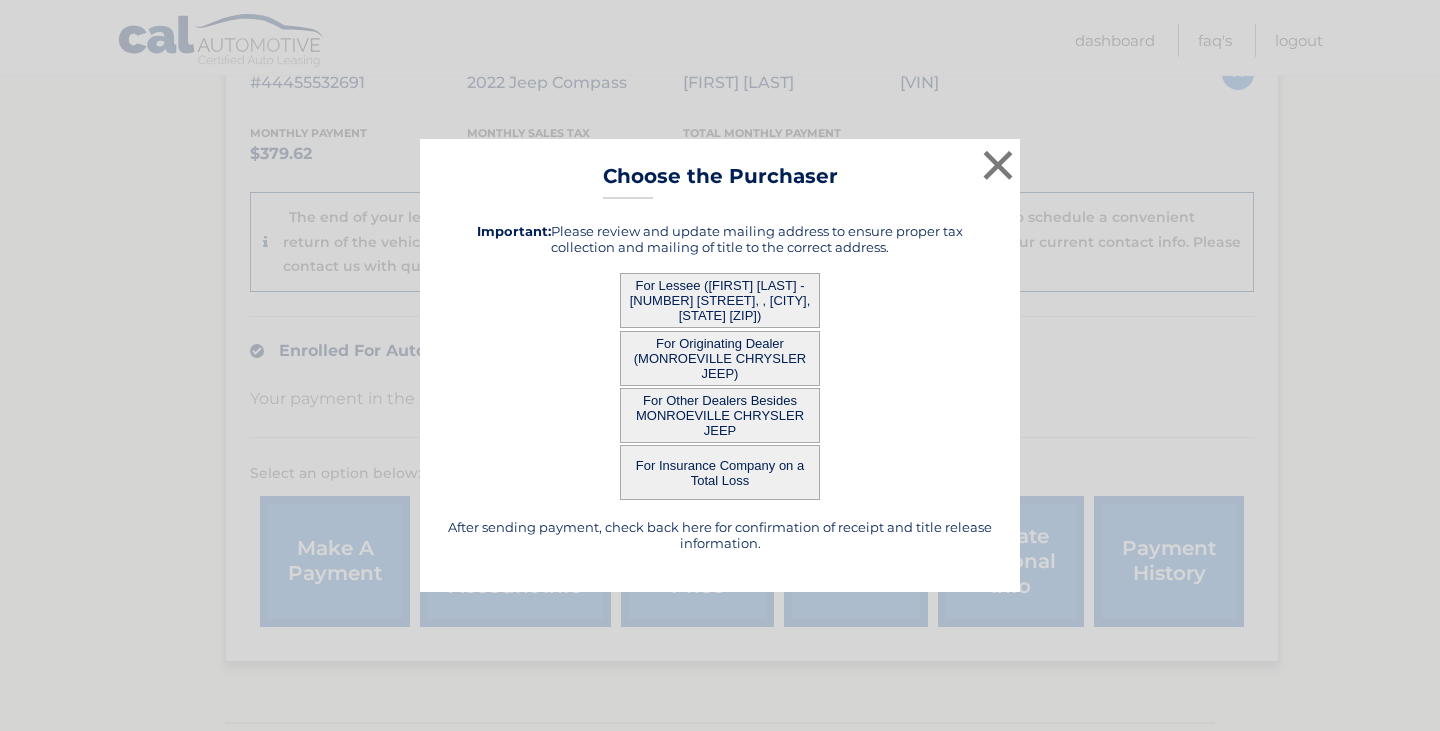 click on "For Lessee ([FIRST] [LAST] - [NUMBER] [STREET], , [CITY], [STATE] [ZIP])" at bounding box center (720, 300) 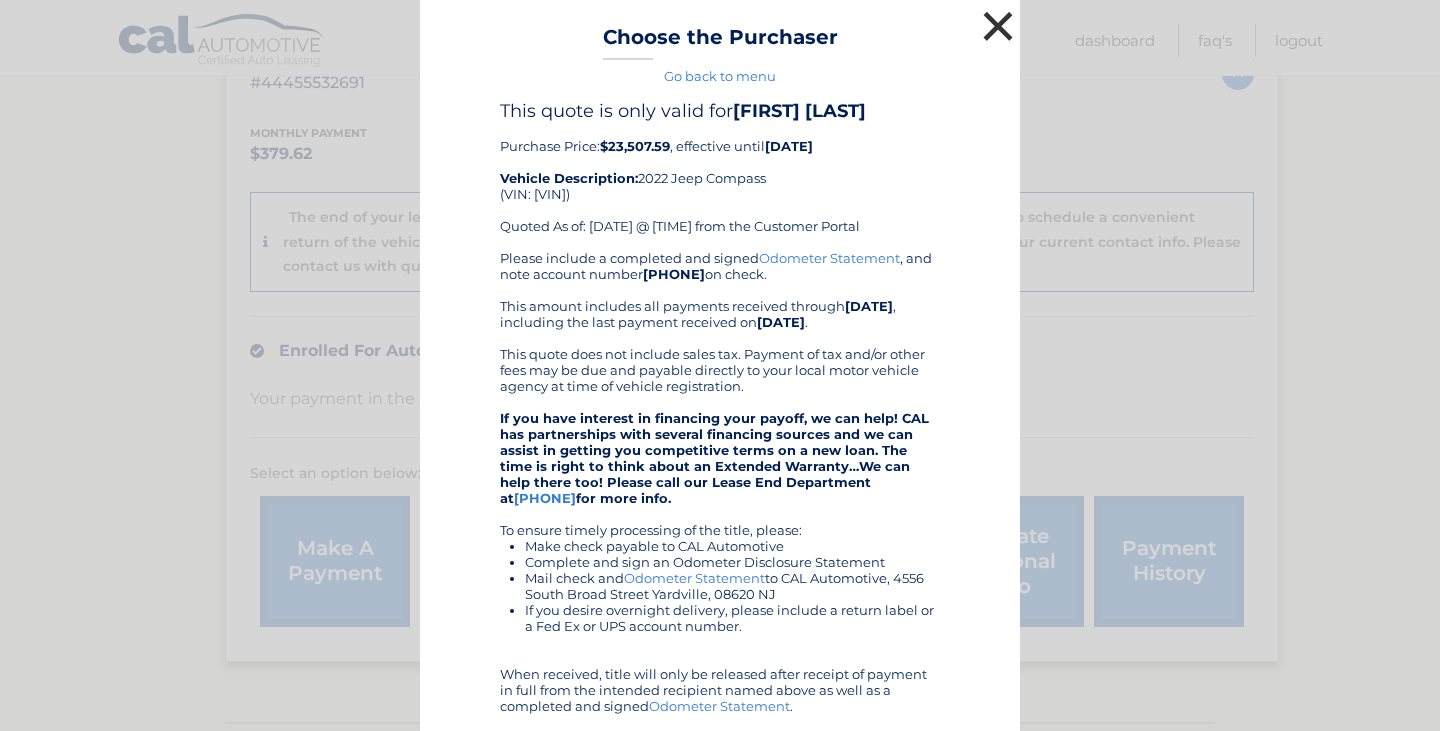 click on "×" at bounding box center [998, 26] 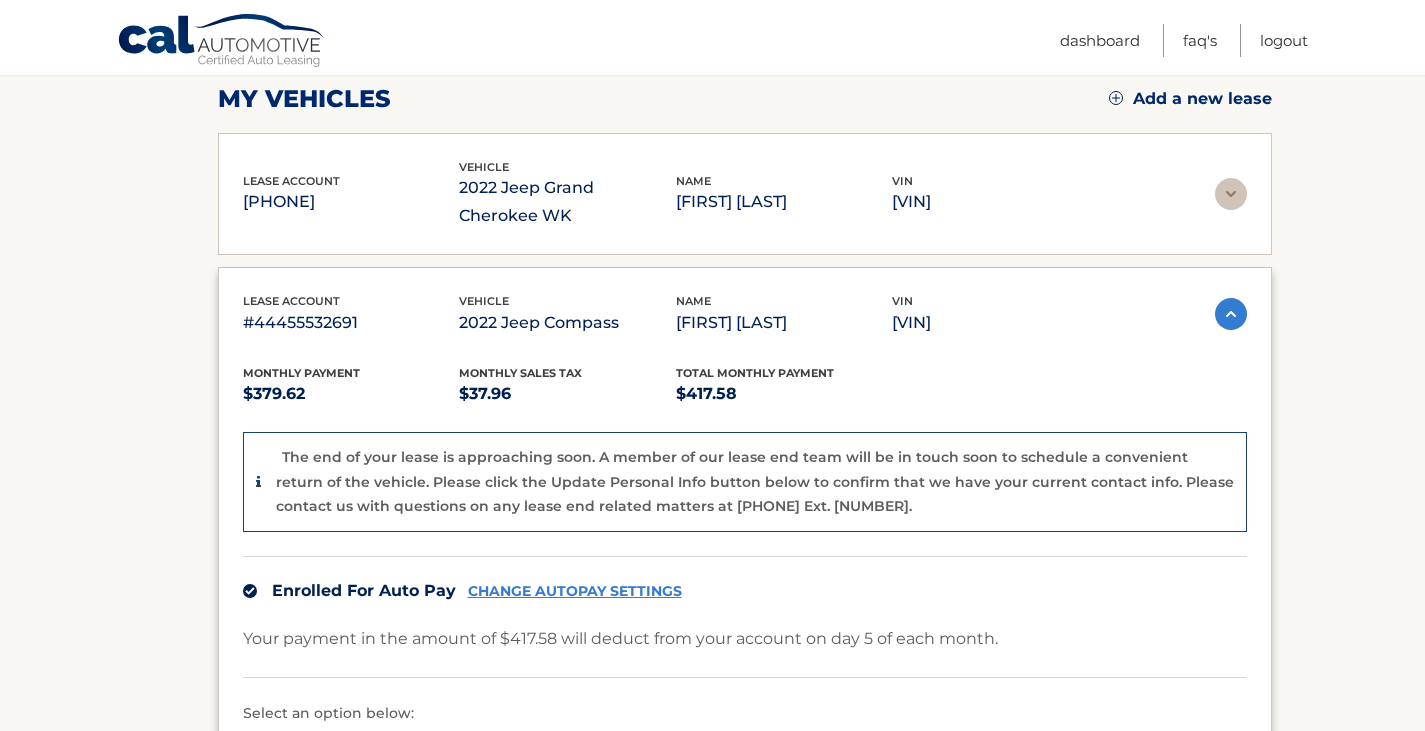 scroll, scrollTop: 282, scrollLeft: 0, axis: vertical 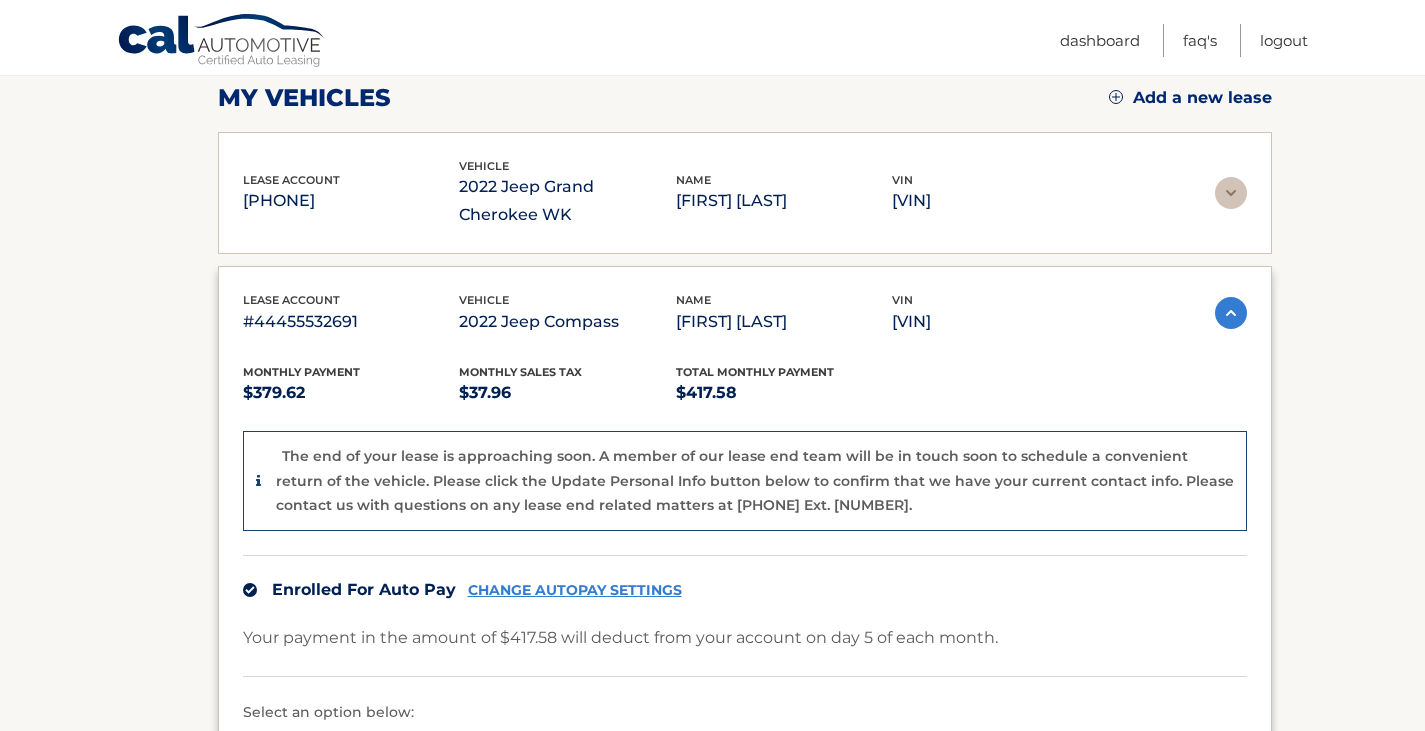 click at bounding box center (1231, 193) 